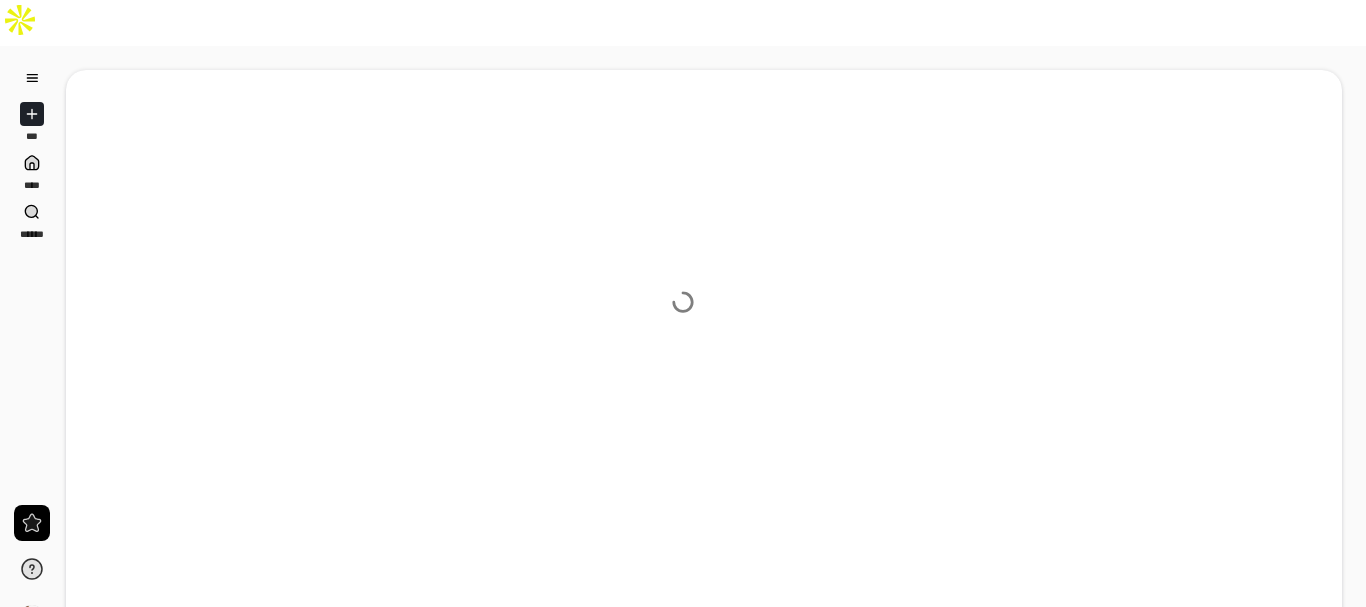 scroll, scrollTop: 0, scrollLeft: 0, axis: both 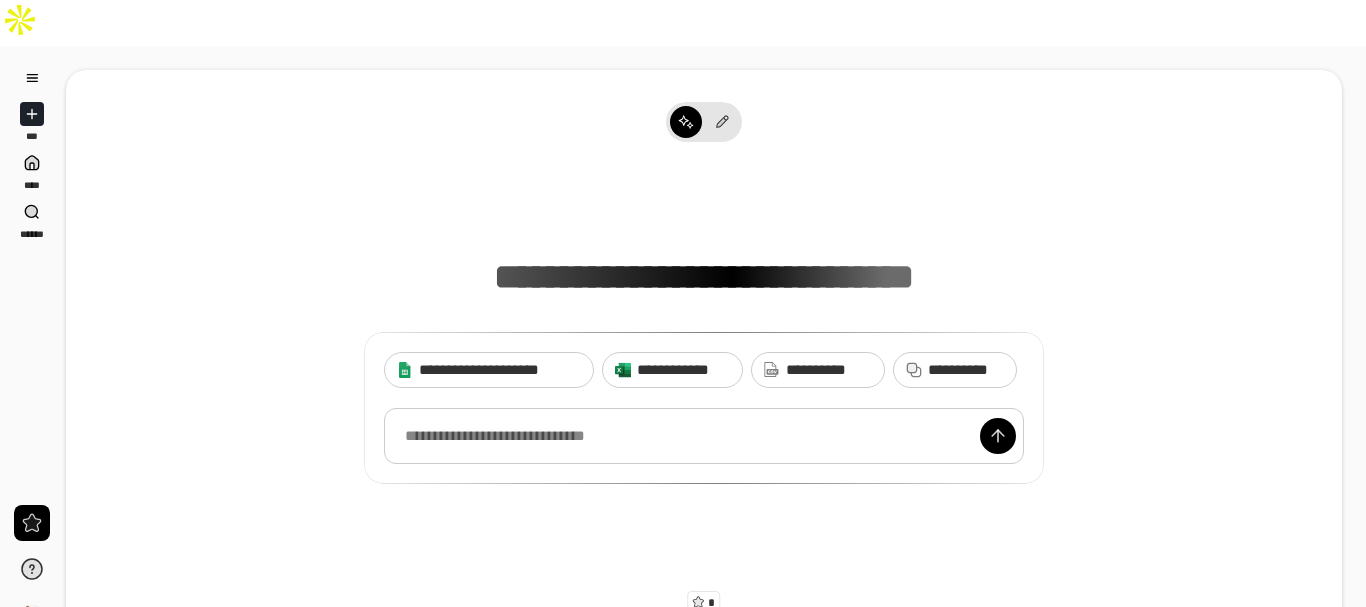 click at bounding box center (704, 436) 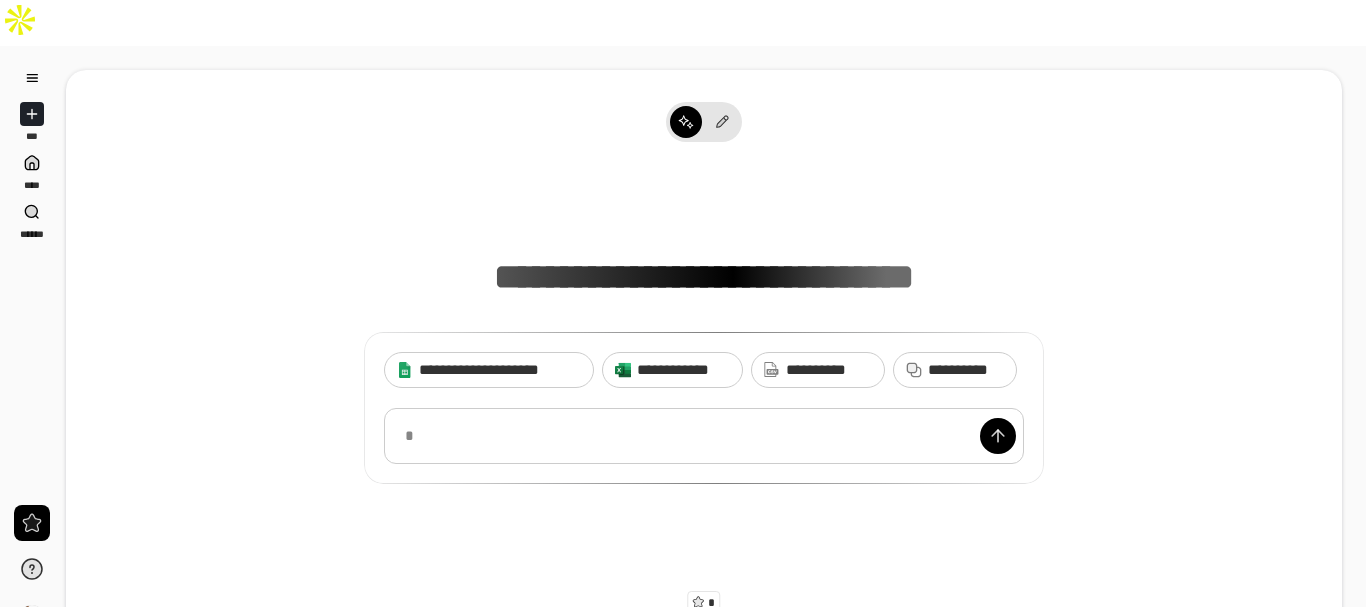 type 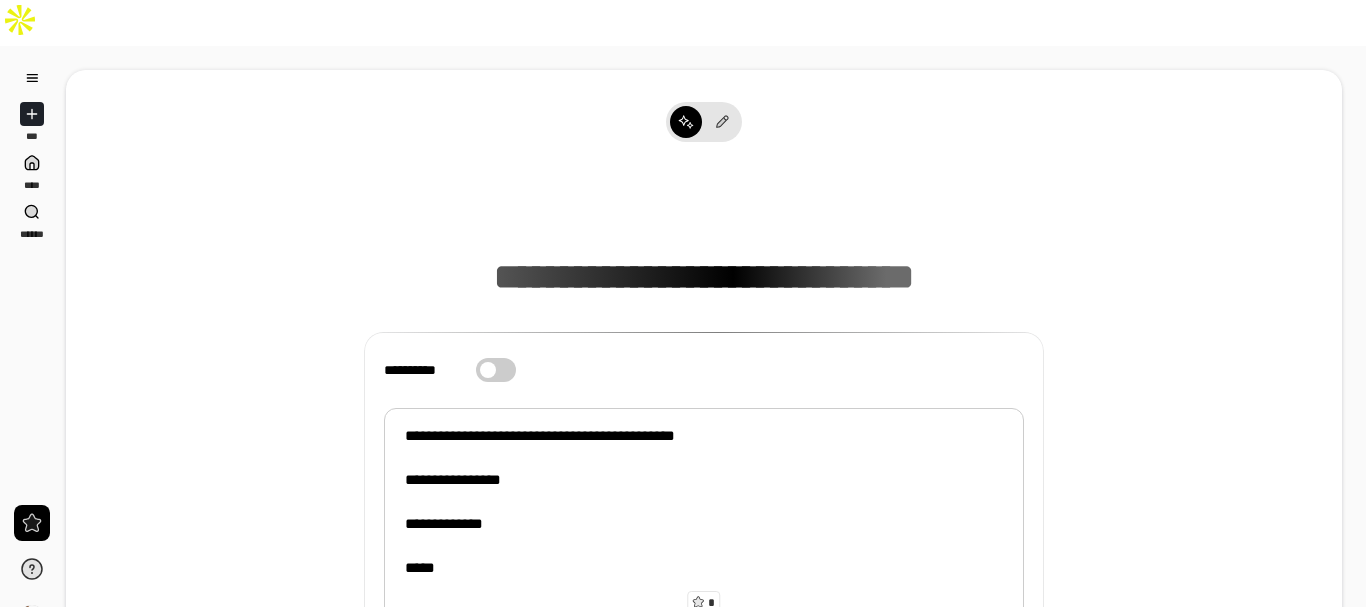 scroll, scrollTop: 279, scrollLeft: 0, axis: vertical 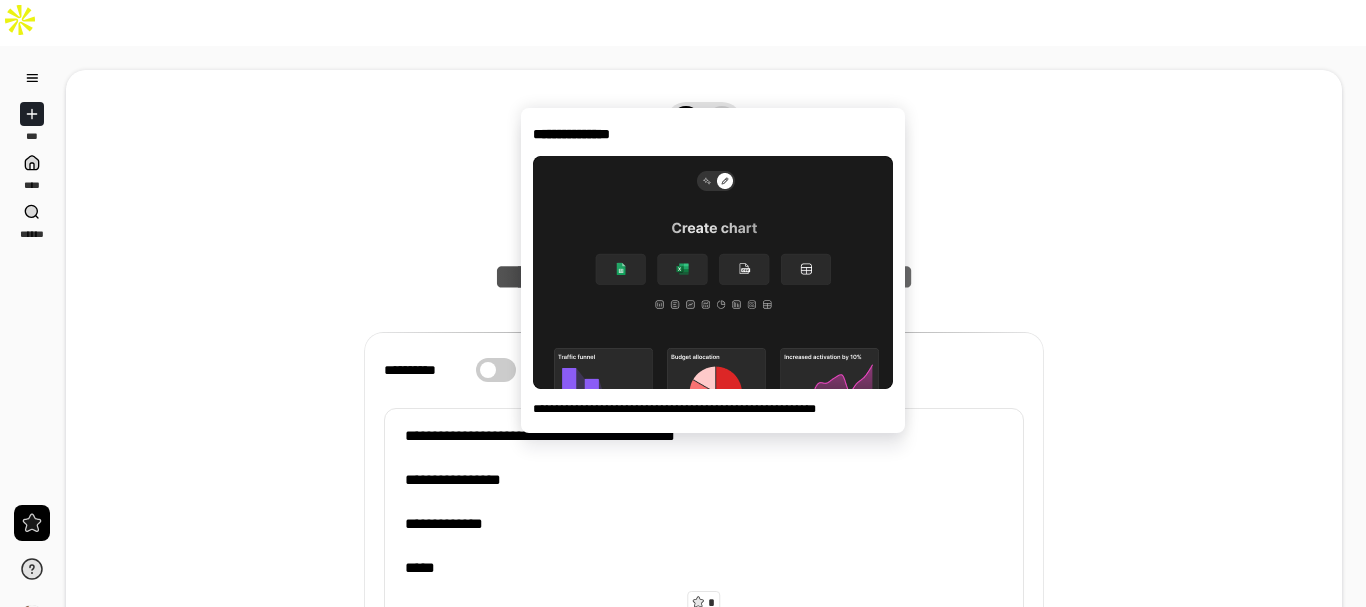 click 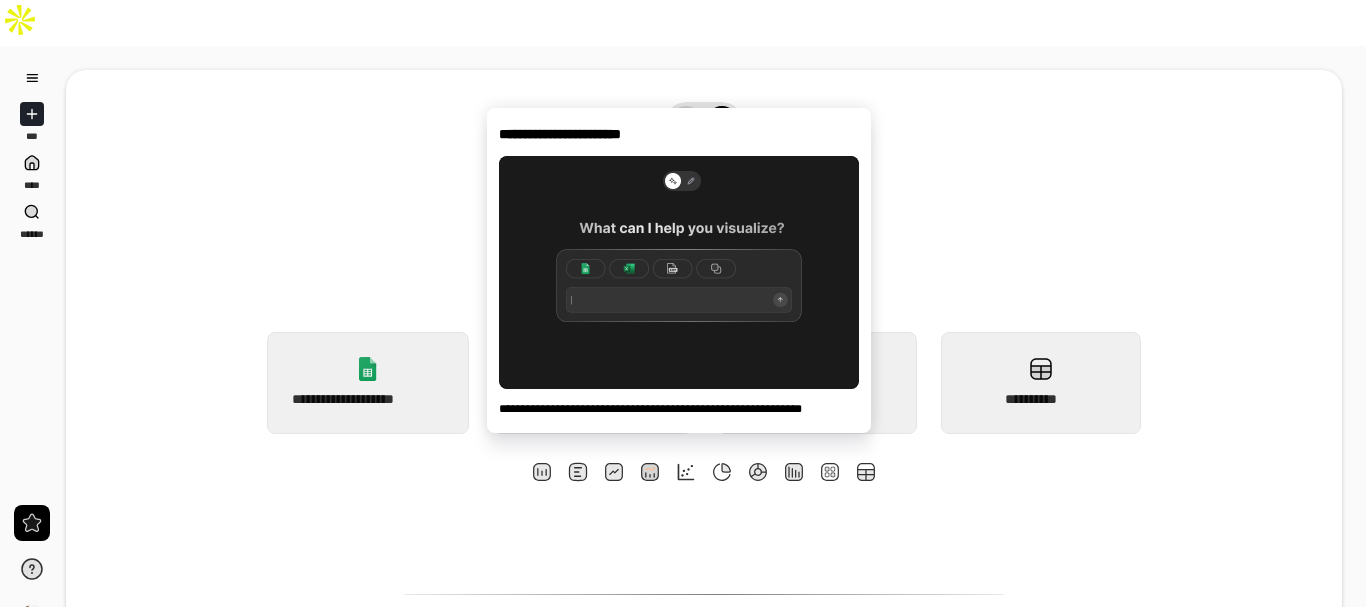 click 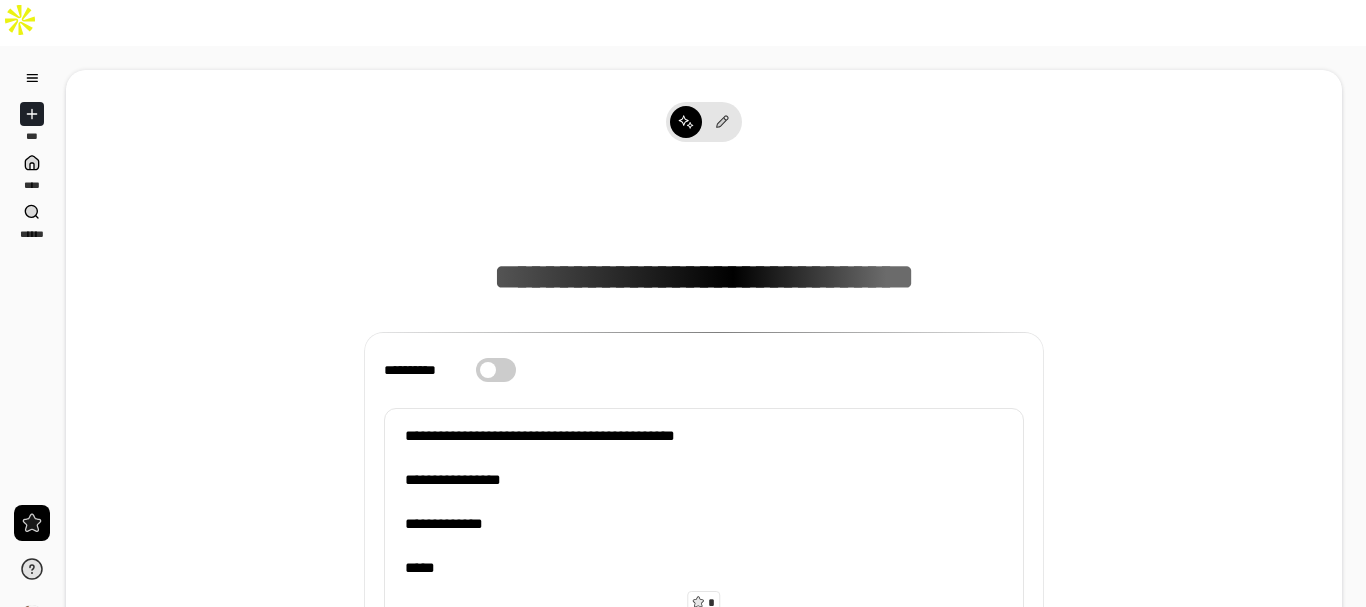 click on "**********" at bounding box center [496, 370] 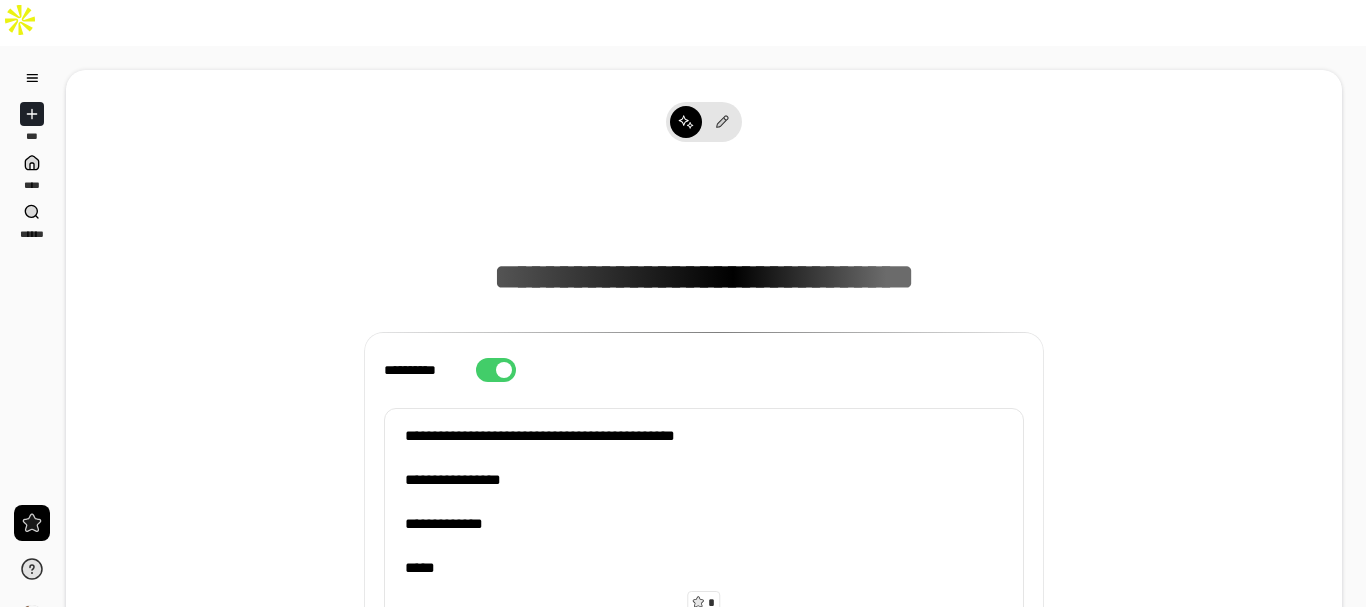 click at bounding box center (504, 370) 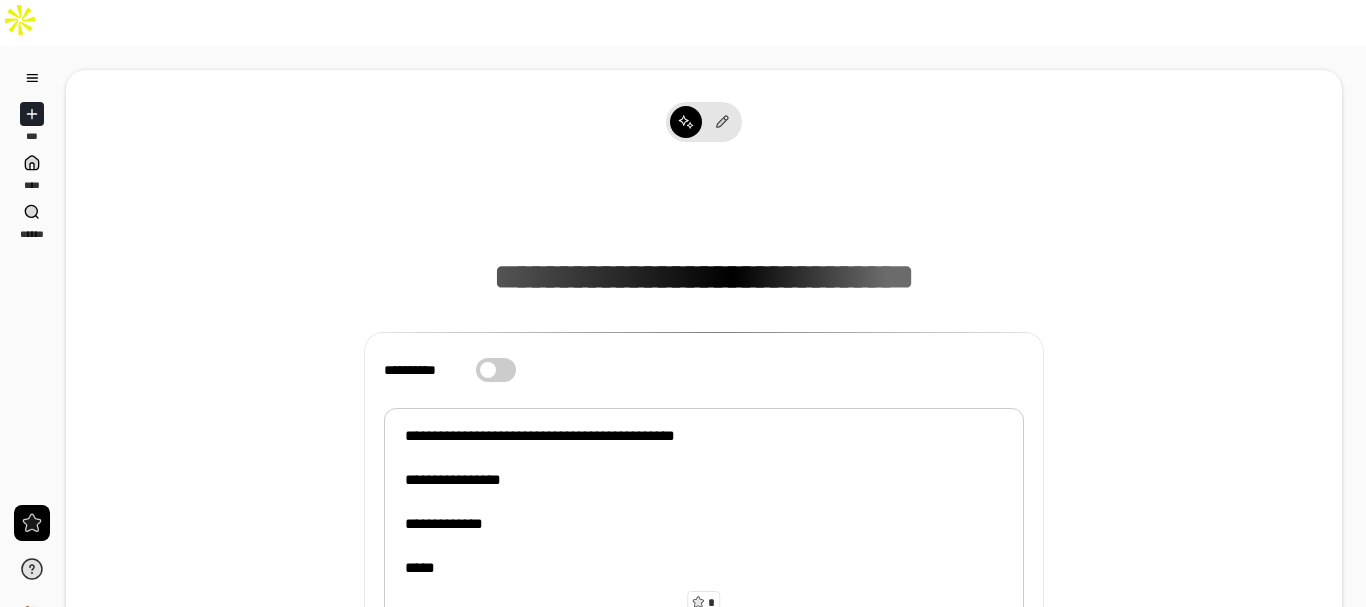 scroll, scrollTop: 437, scrollLeft: 0, axis: vertical 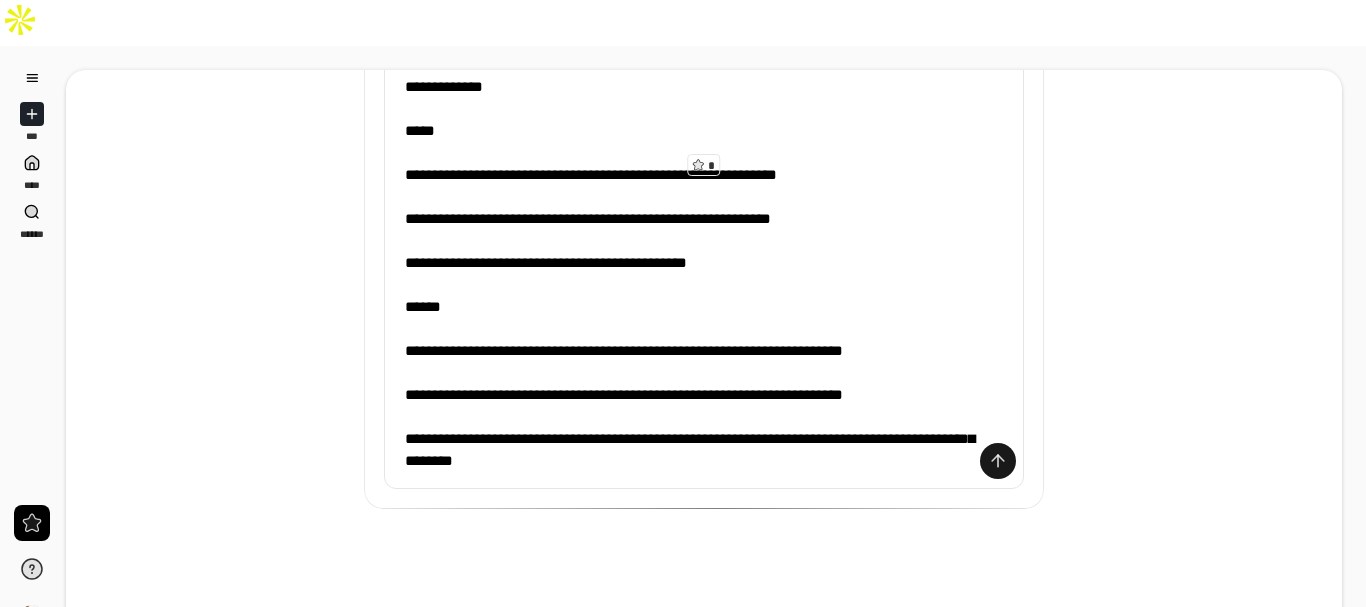 click at bounding box center [998, 461] 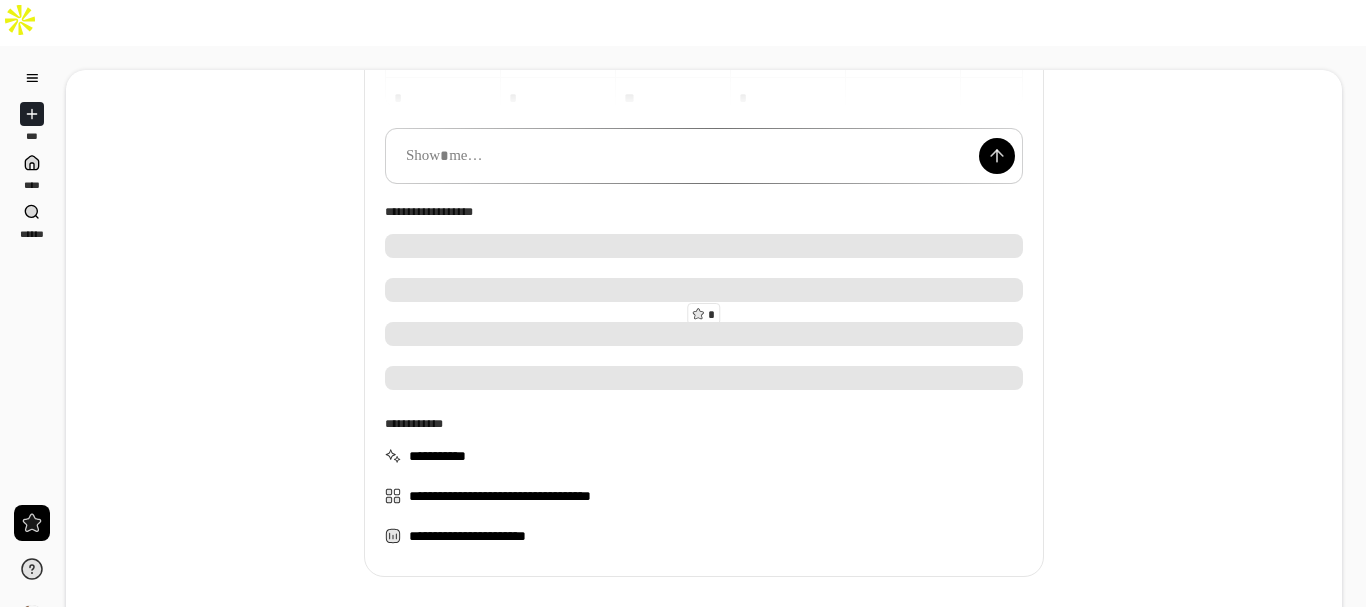 scroll, scrollTop: 268, scrollLeft: 0, axis: vertical 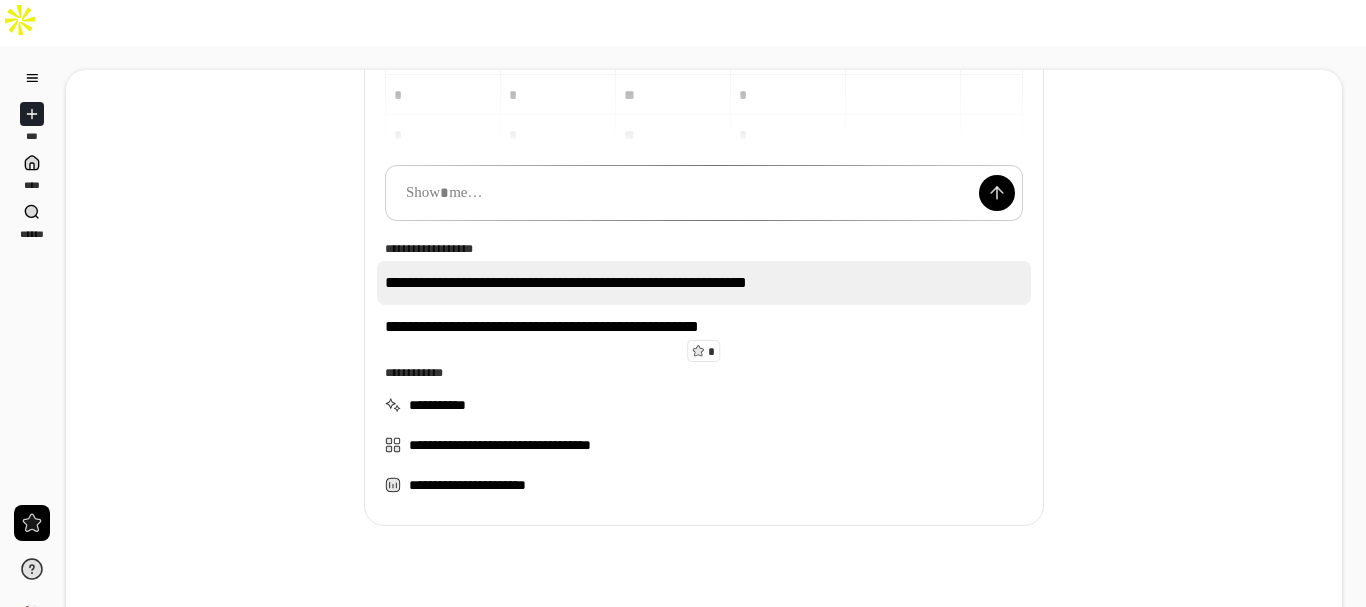 click on "**********" at bounding box center (704, 283) 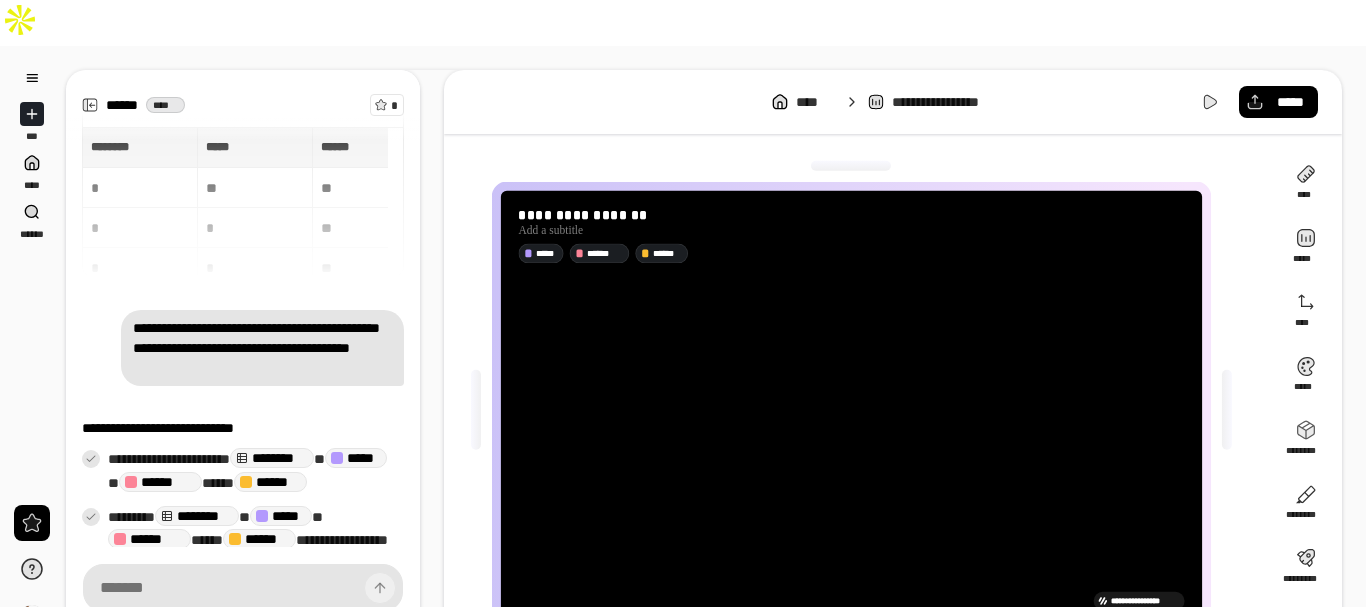 scroll, scrollTop: 166, scrollLeft: 0, axis: vertical 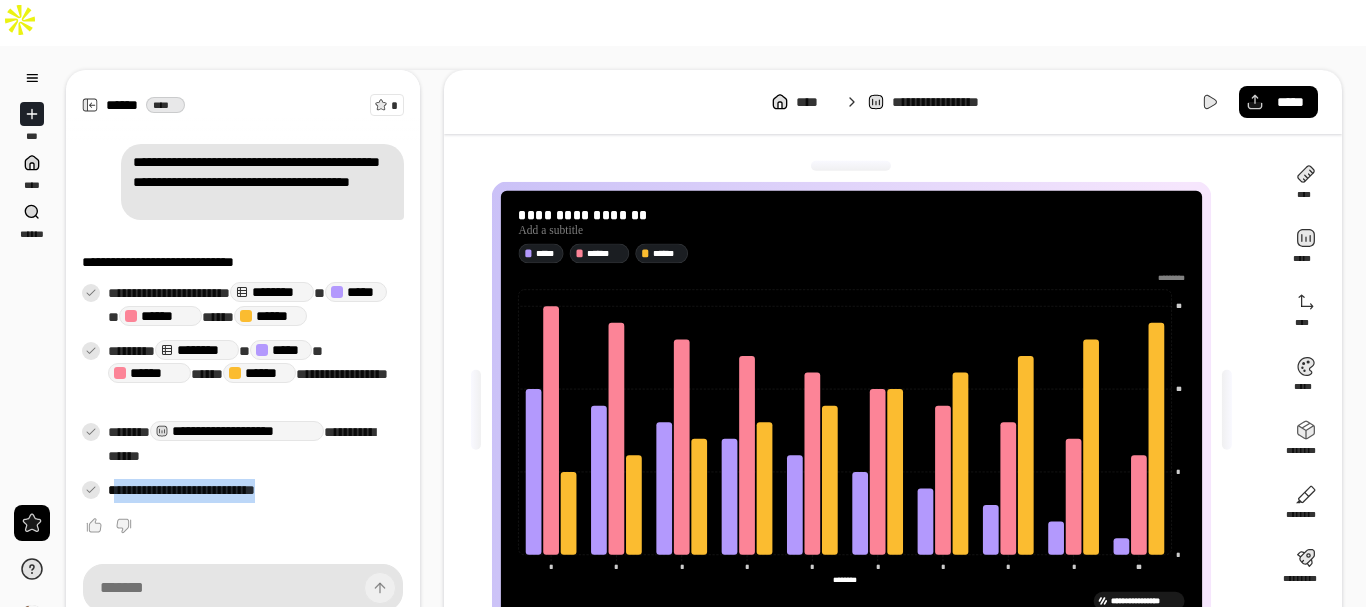 drag, startPoint x: 119, startPoint y: 445, endPoint x: 320, endPoint y: 451, distance: 201.08954 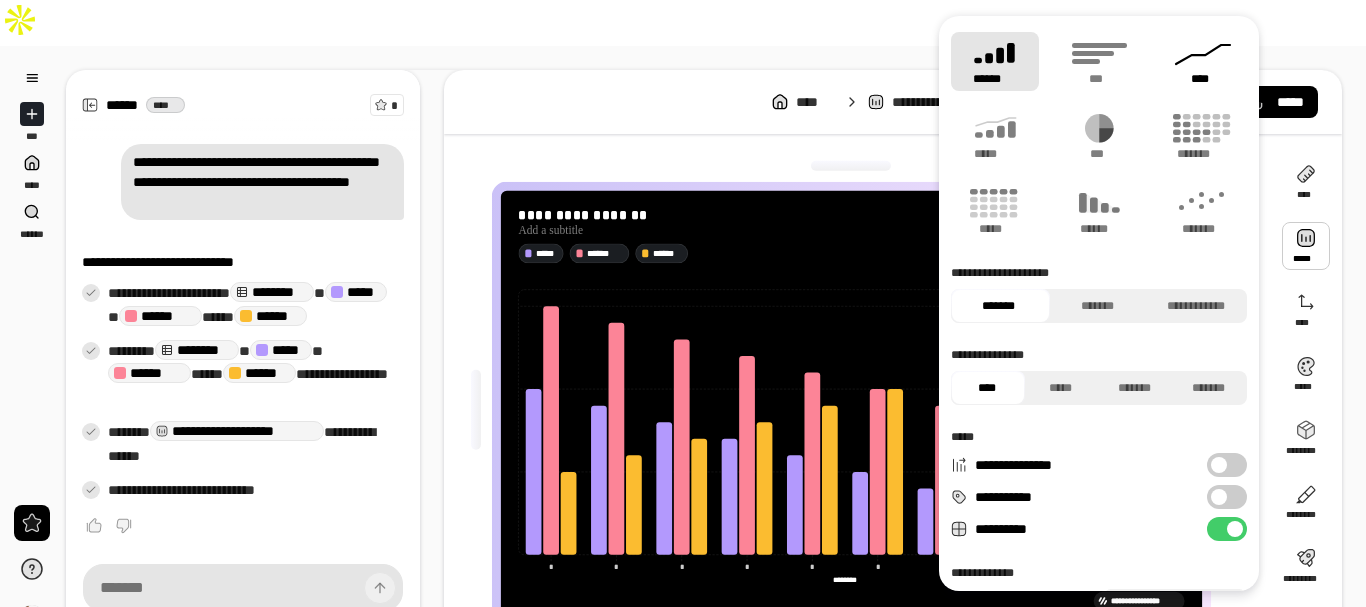 click on "****" at bounding box center [1203, 79] 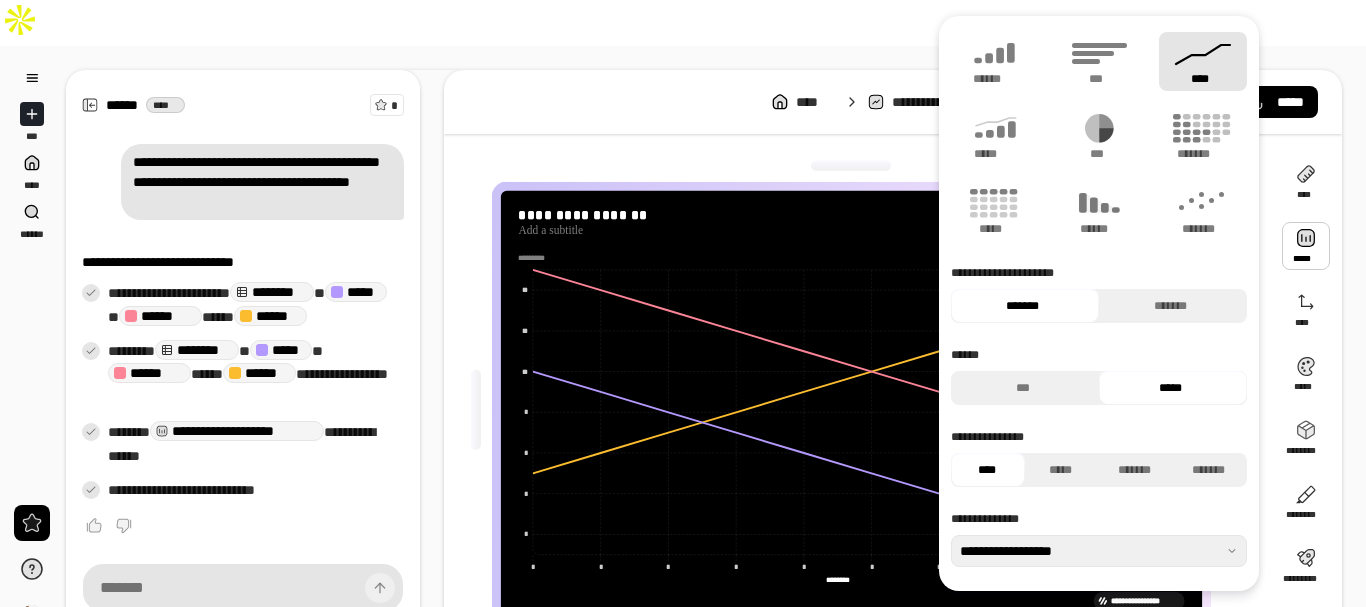 click at bounding box center (476, 410) 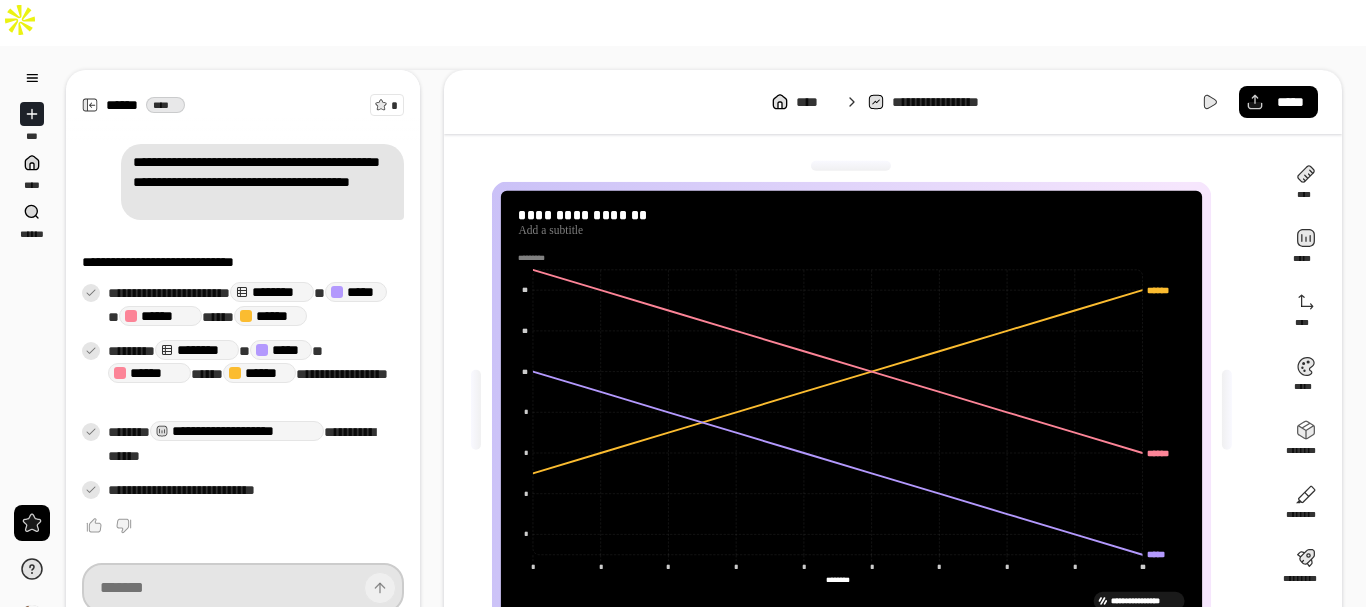 click at bounding box center (243, 588) 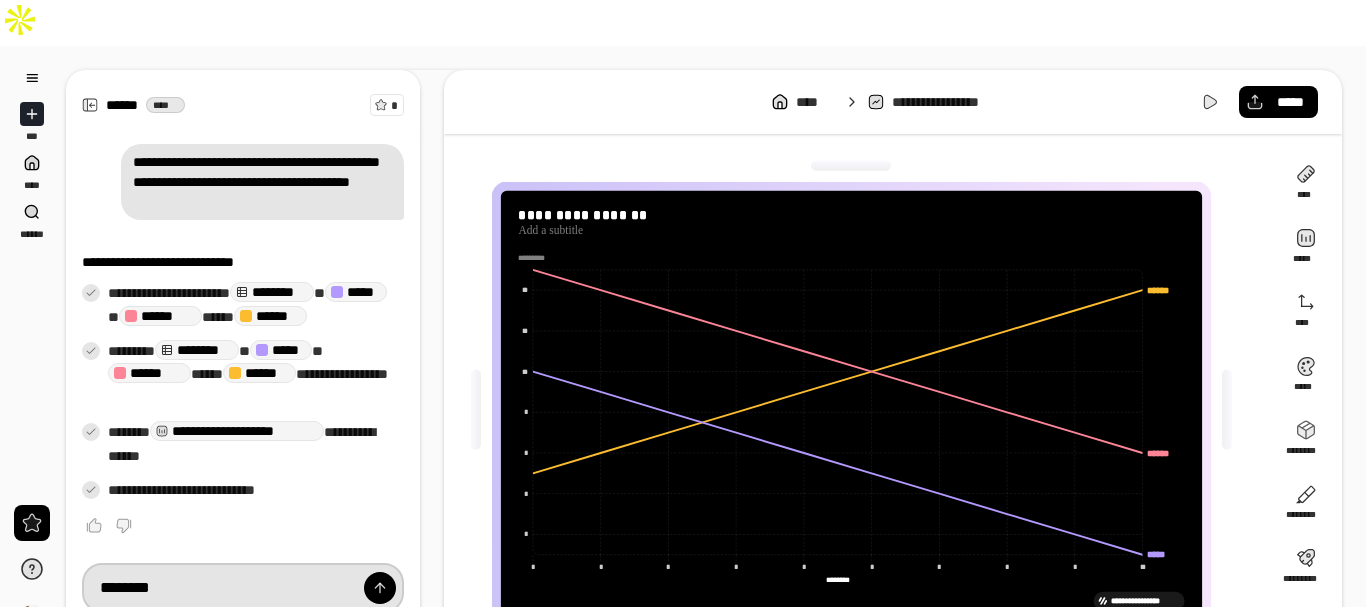 paste on "**********" 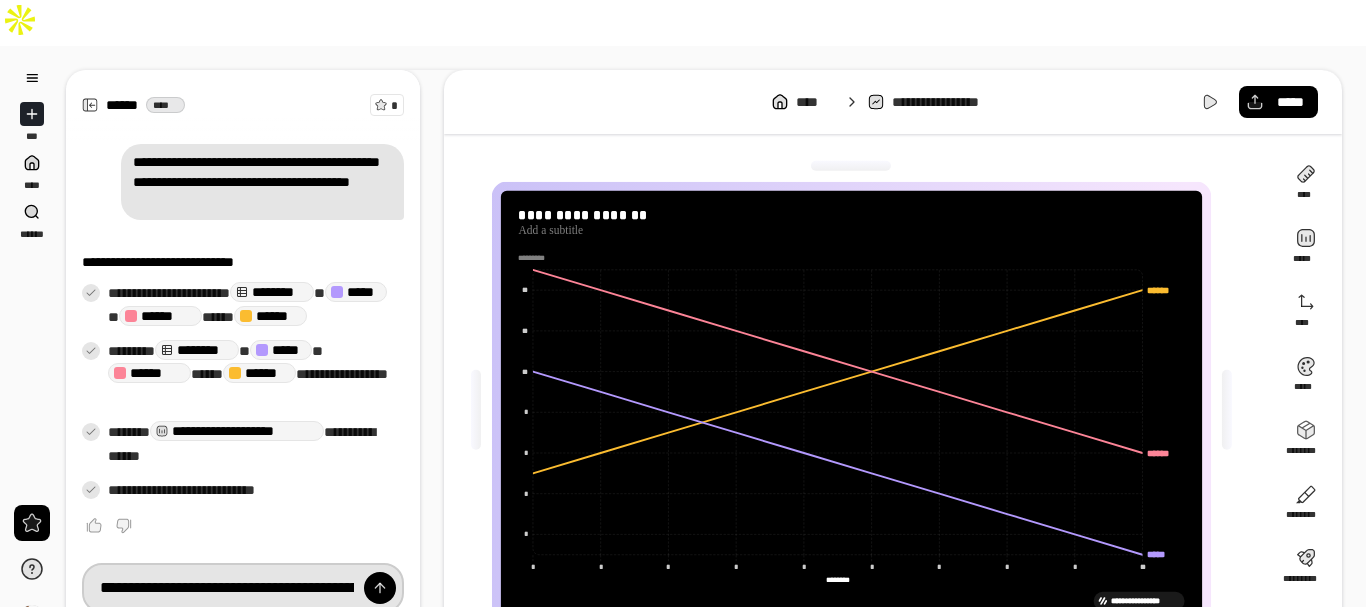 scroll, scrollTop: 0, scrollLeft: 1035, axis: horizontal 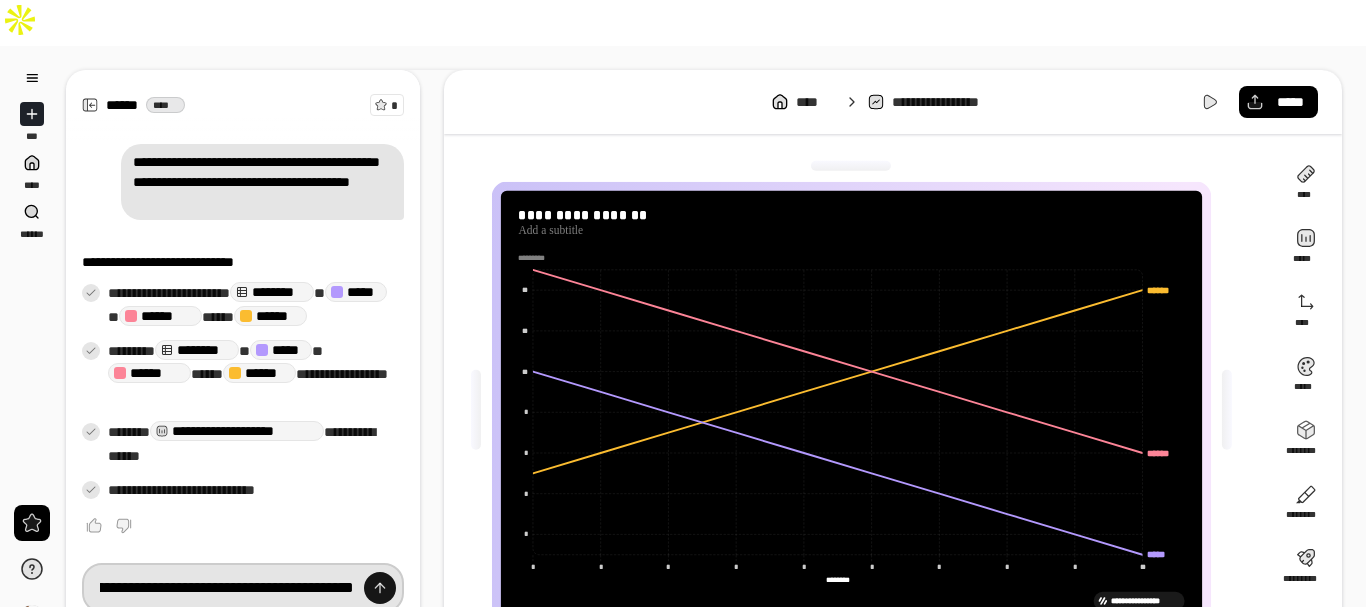 type on "**********" 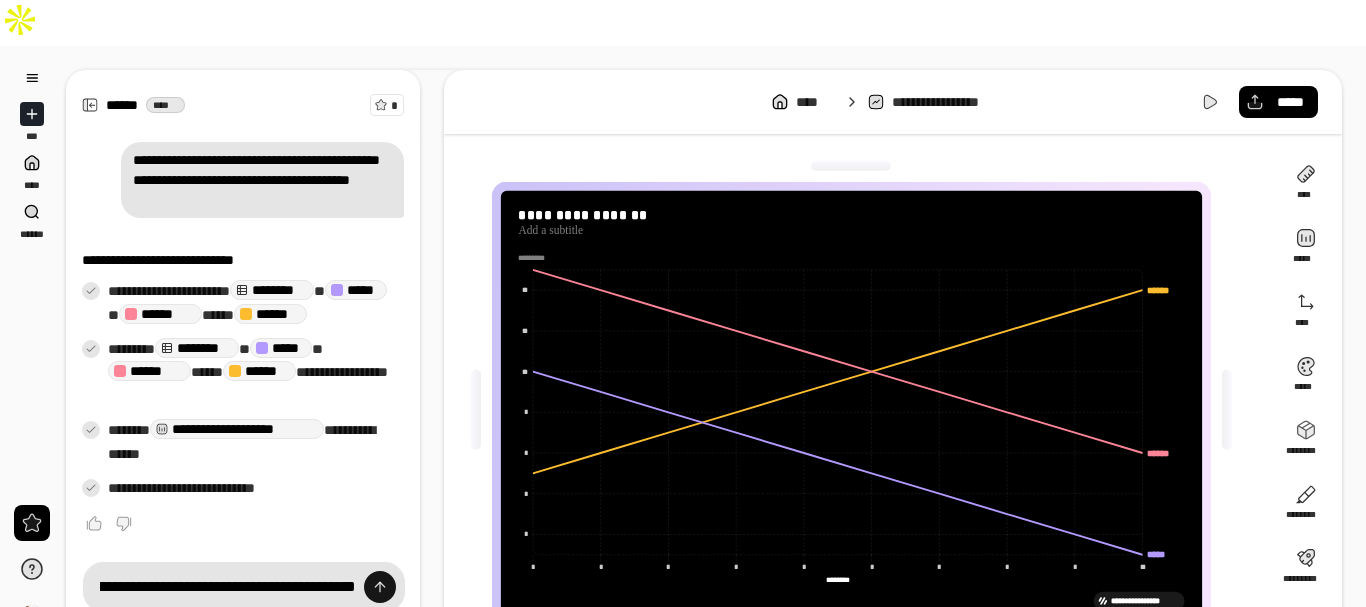 scroll, scrollTop: 0, scrollLeft: 0, axis: both 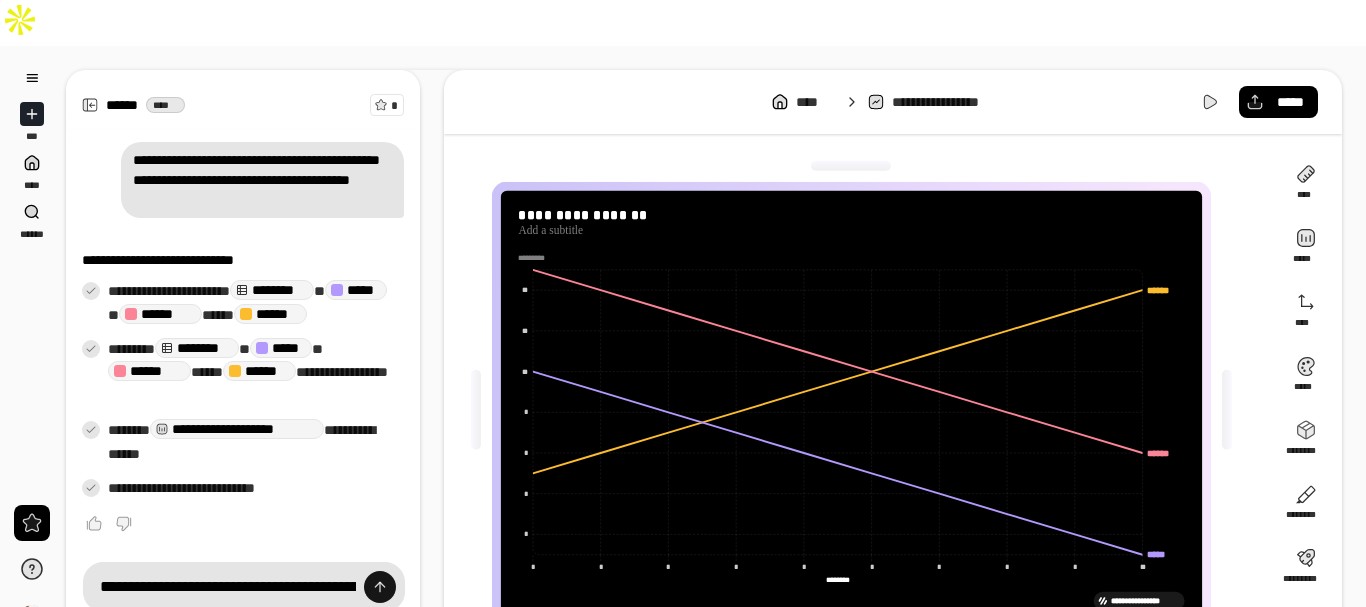 click at bounding box center (380, 587) 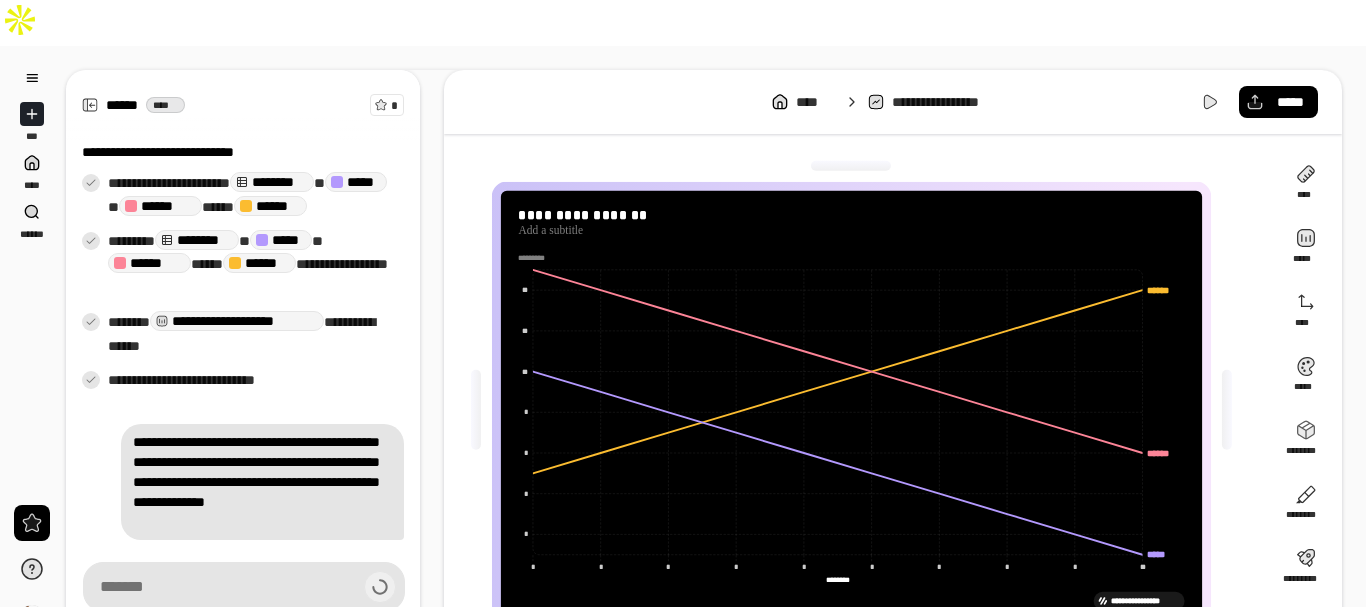 scroll, scrollTop: 277, scrollLeft: 0, axis: vertical 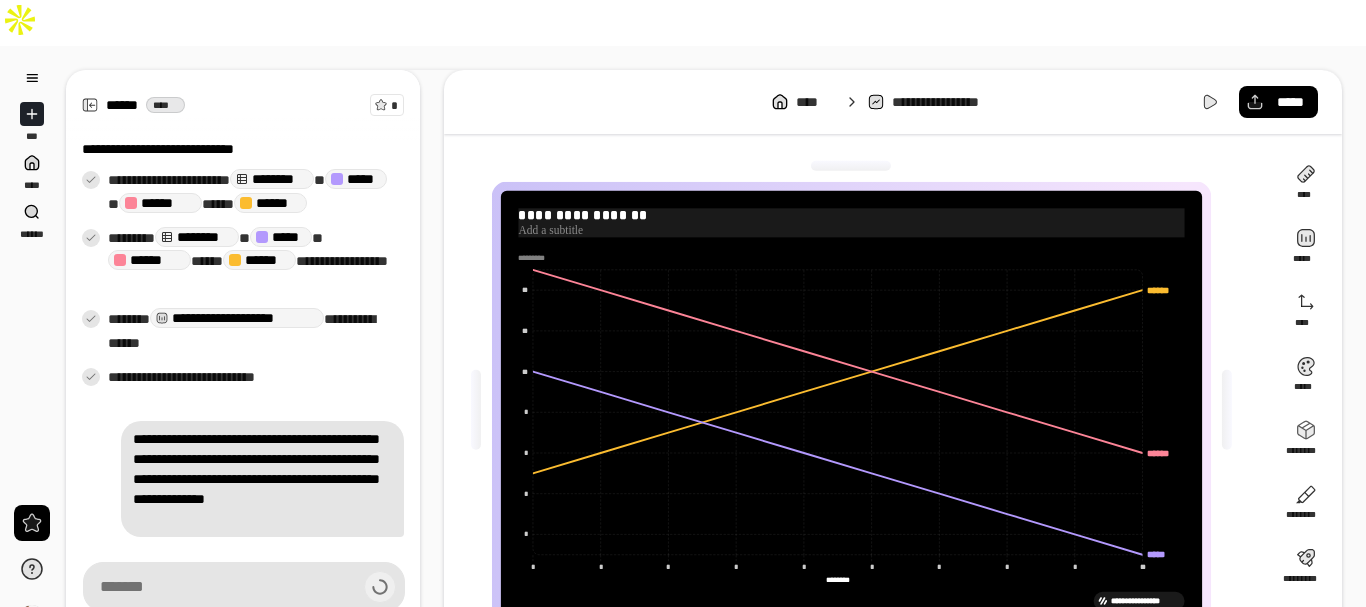 click at bounding box center [851, 230] 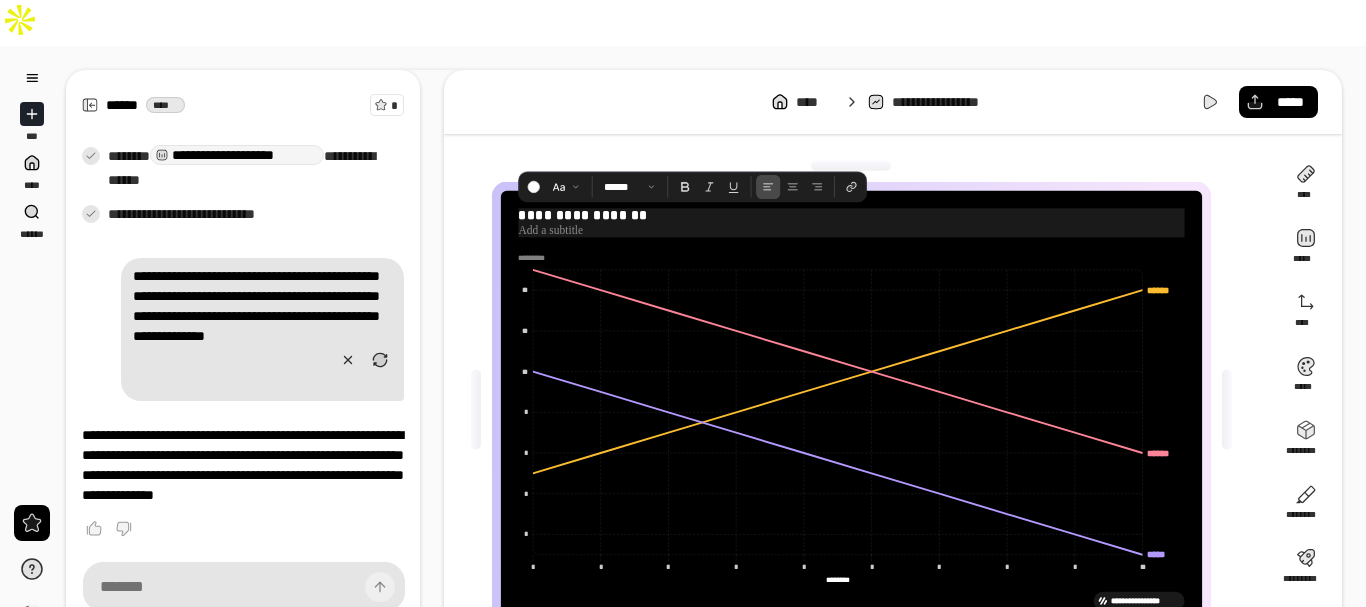 scroll, scrollTop: 465, scrollLeft: 0, axis: vertical 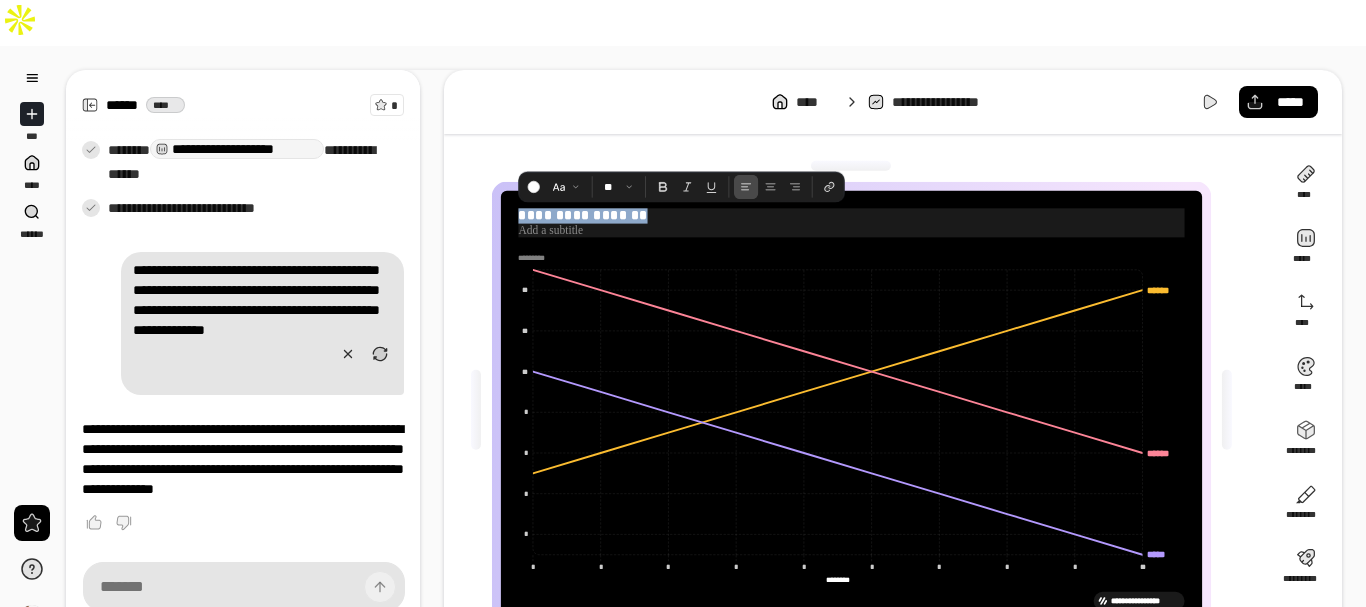 drag, startPoint x: 520, startPoint y: 170, endPoint x: 654, endPoint y: 166, distance: 134.0597 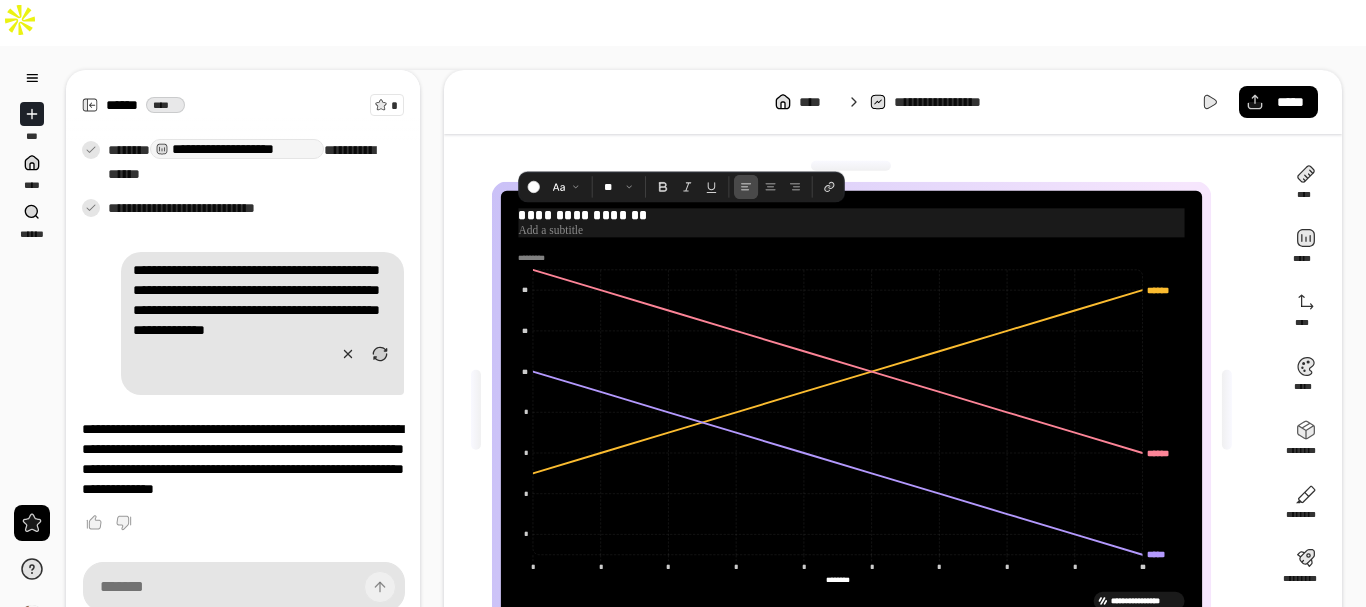 click at bounding box center (851, 230) 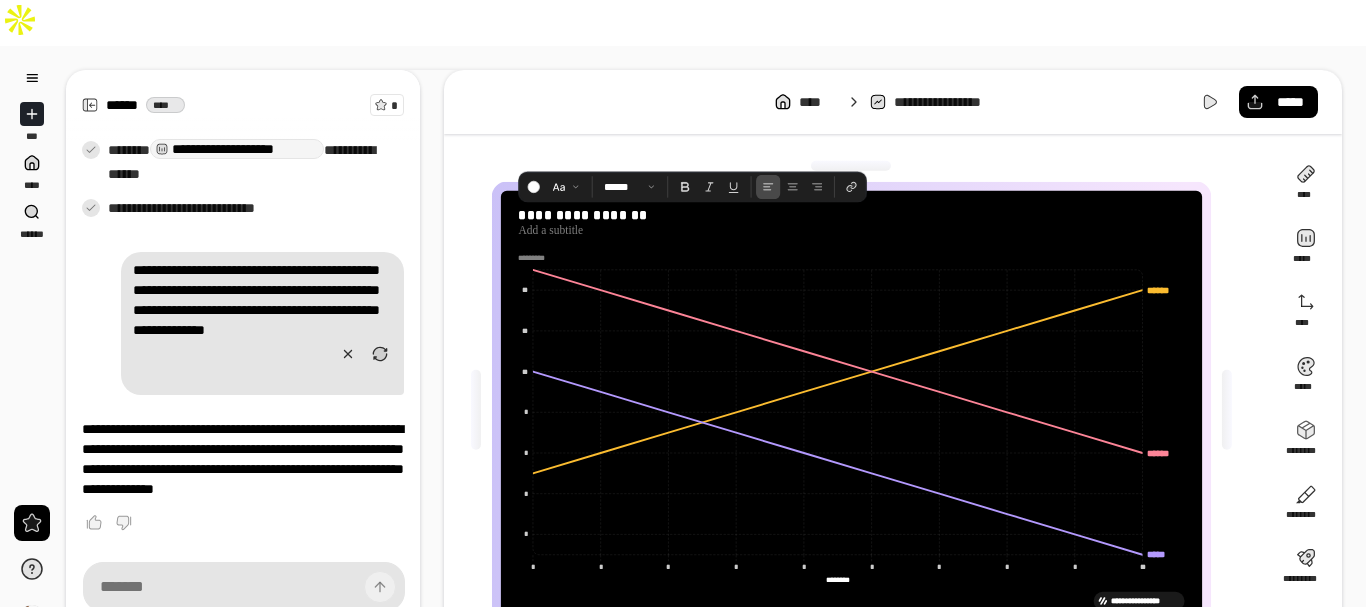 click on "**********" at bounding box center (859, 410) 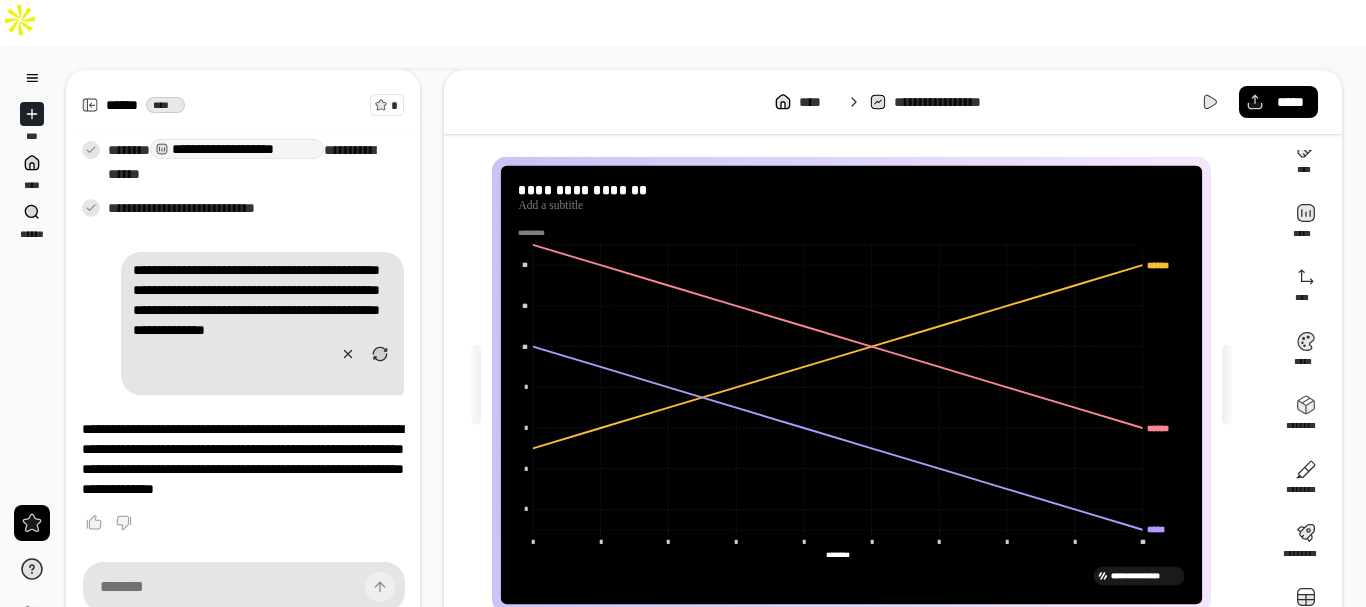 scroll, scrollTop: 26, scrollLeft: 0, axis: vertical 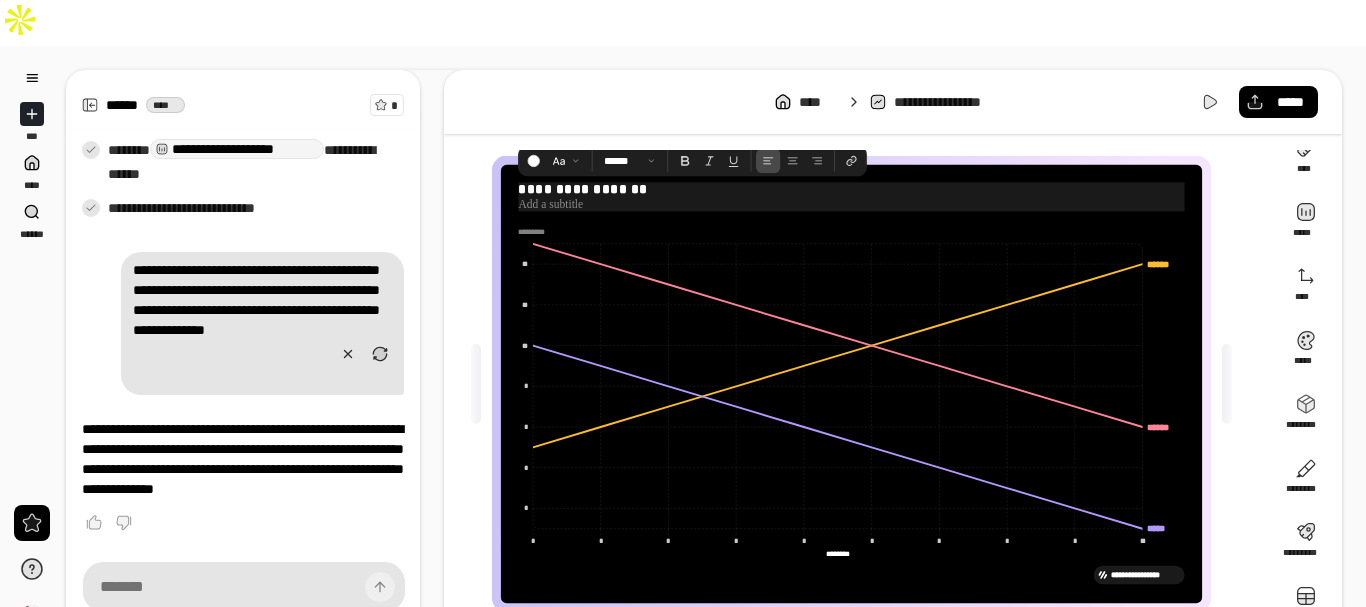 click at bounding box center [851, 204] 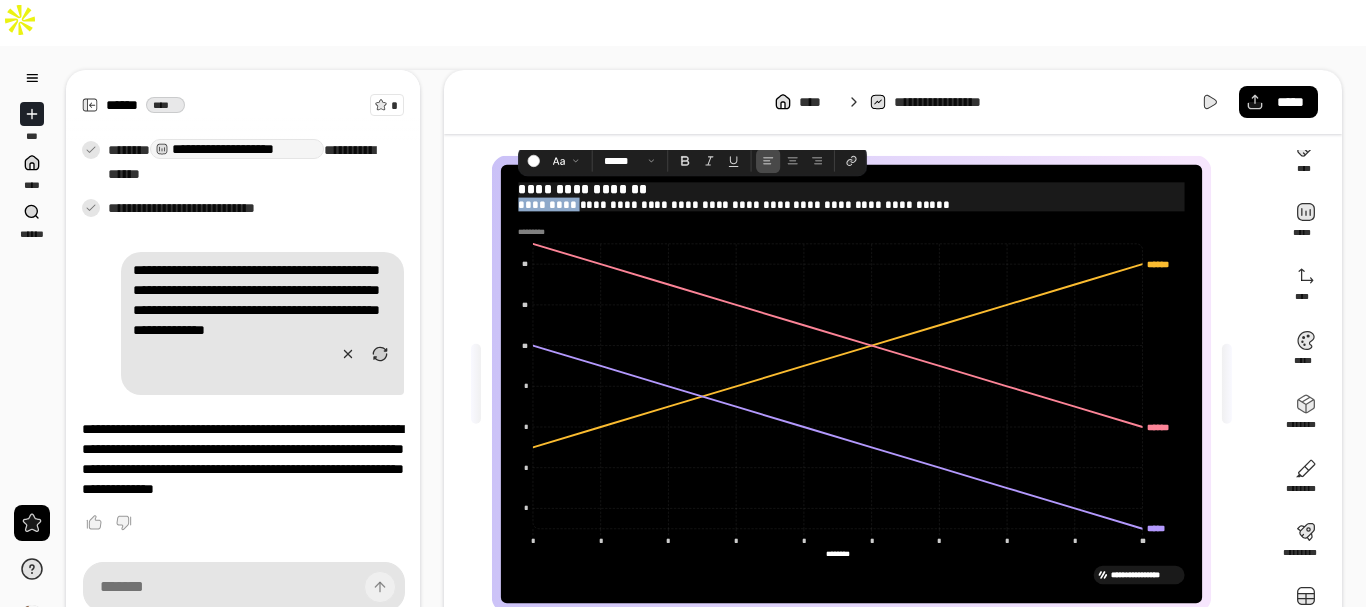 drag, startPoint x: 520, startPoint y: 158, endPoint x: 567, endPoint y: 158, distance: 47 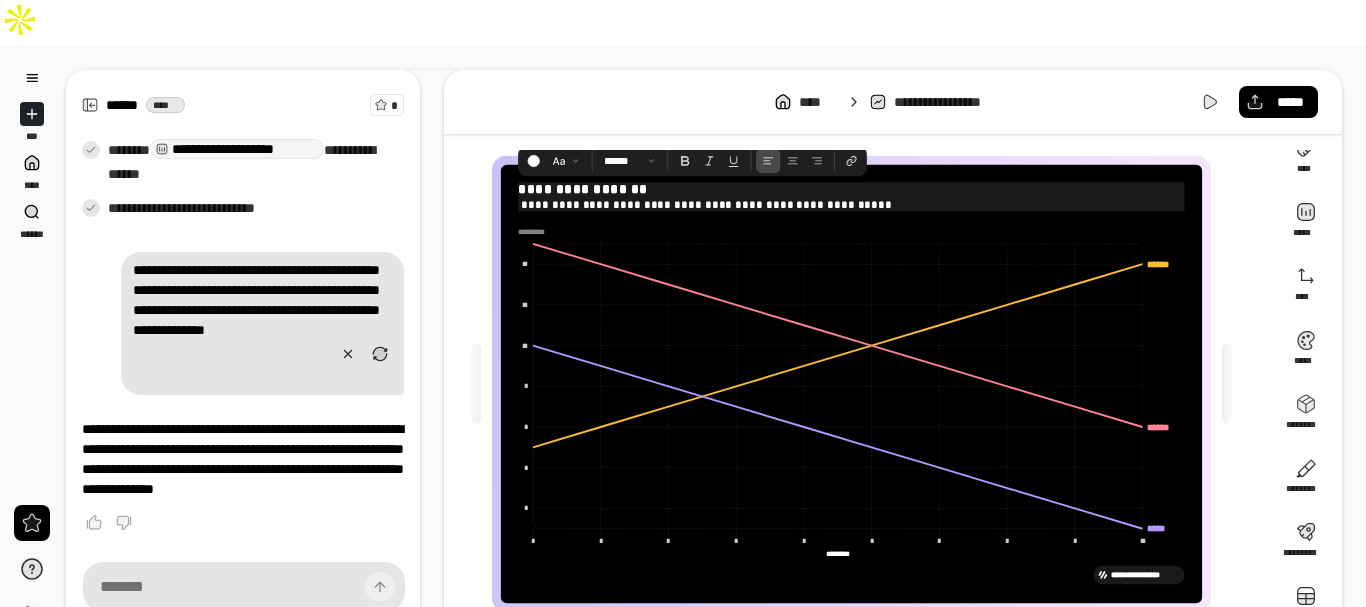 click at bounding box center [476, 384] 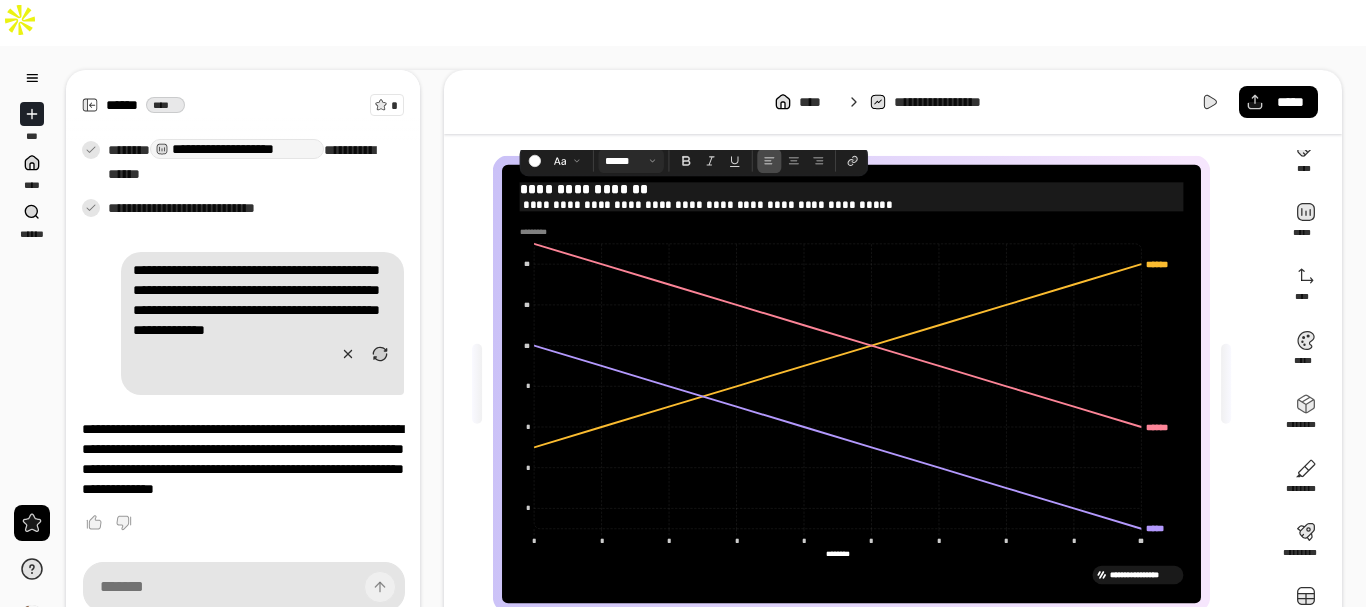 click at bounding box center (631, 160) 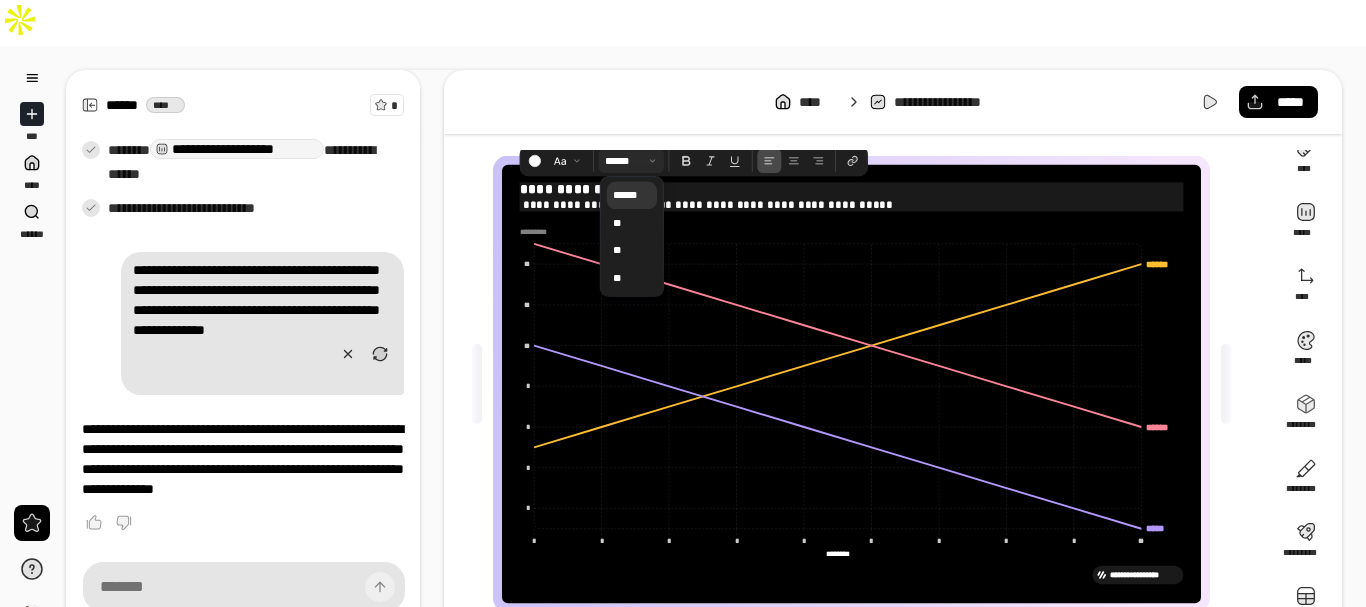 click at bounding box center (631, 160) 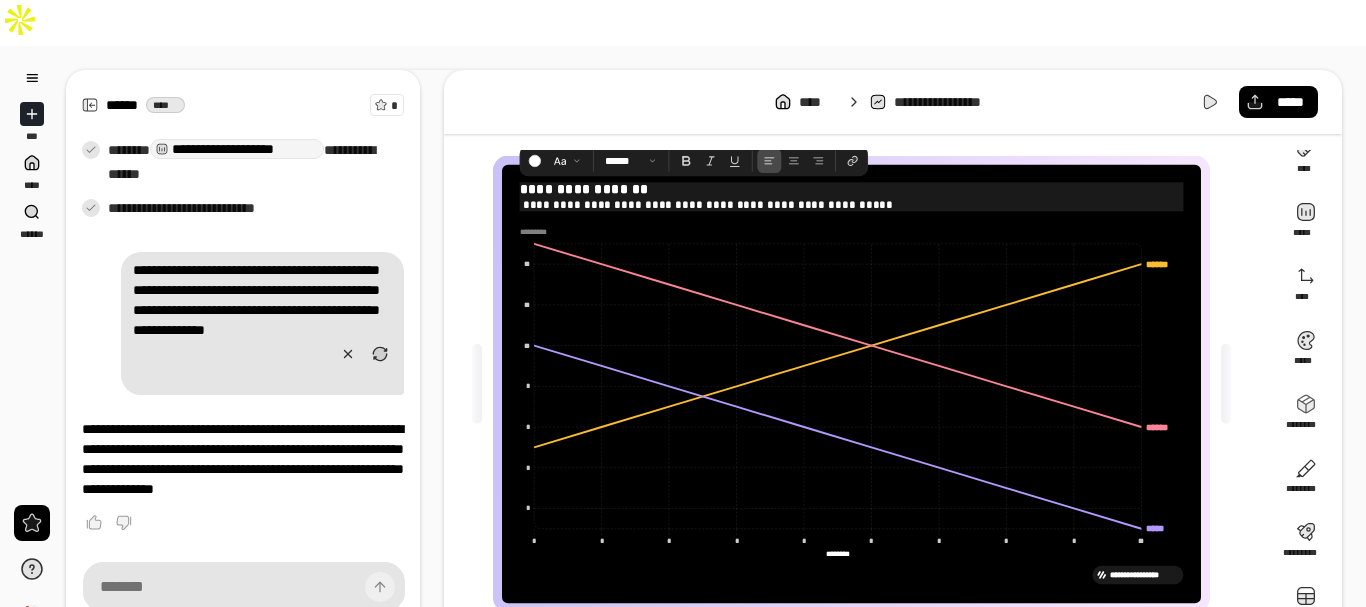 click on "**********" at bounding box center [851, 204] 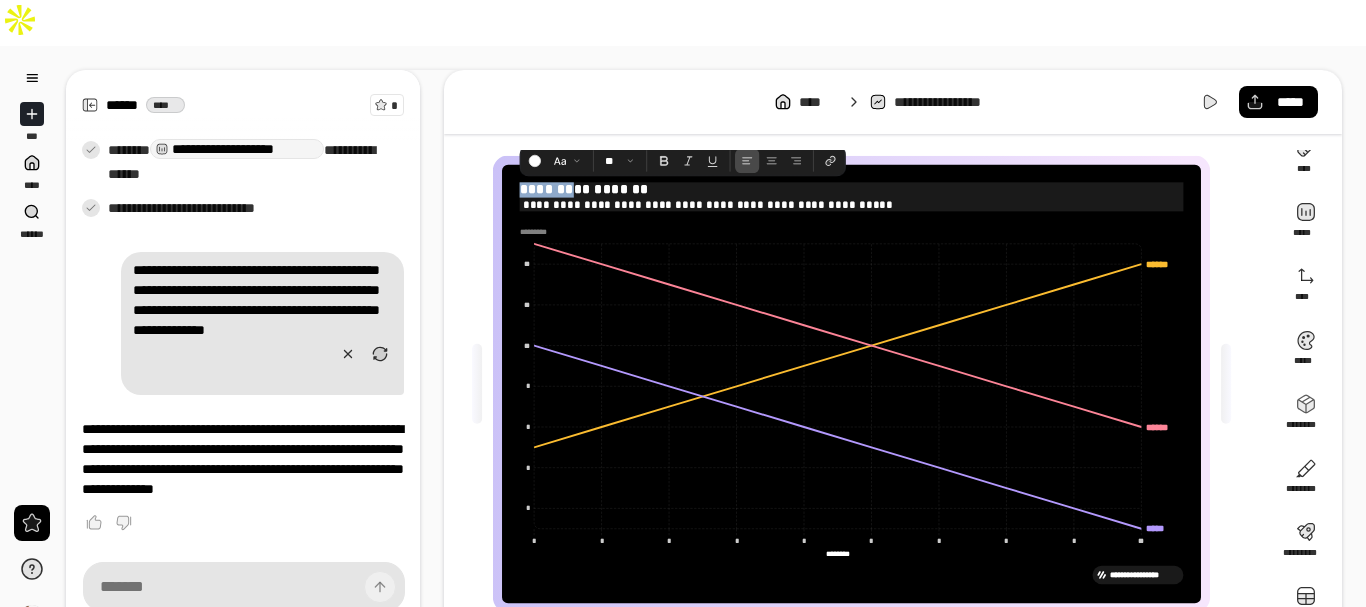 click on "**********" at bounding box center [851, 189] 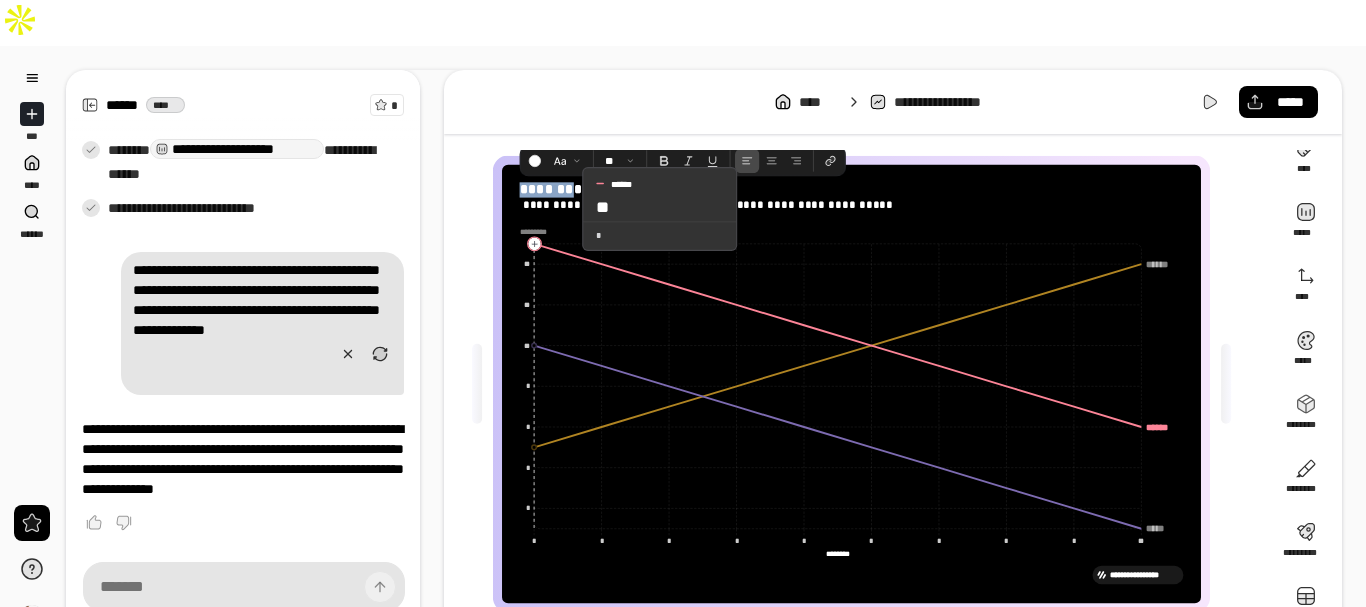 click 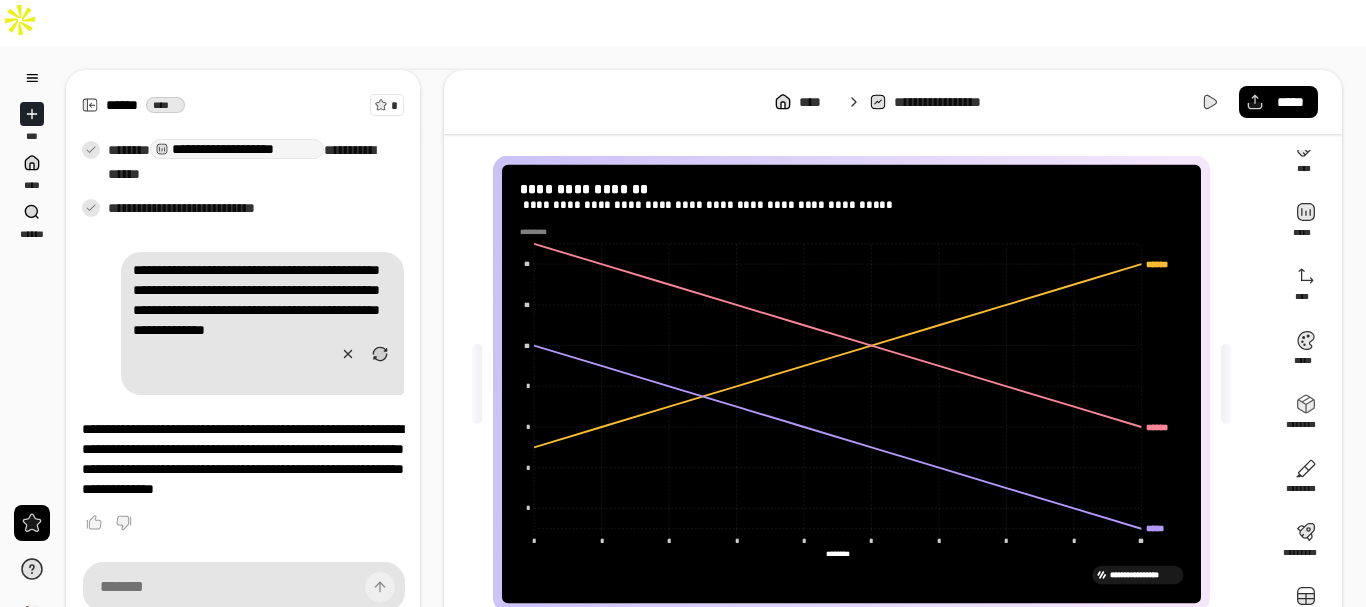 click on "**********" at bounding box center [851, 384] 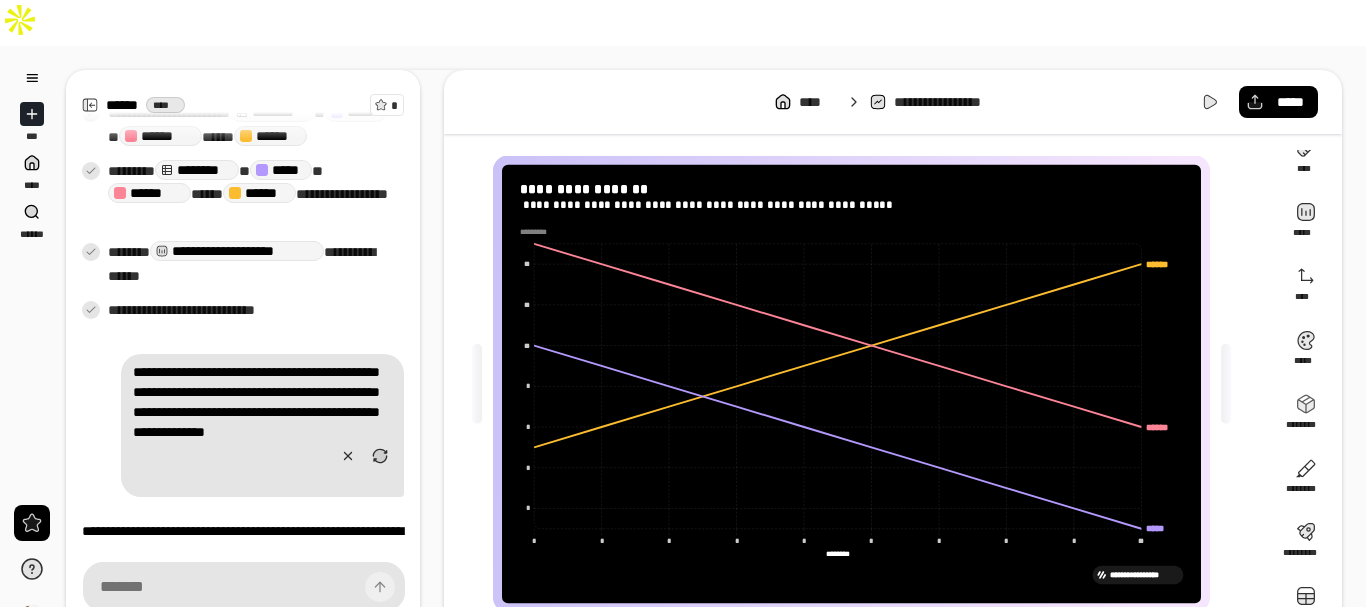 scroll, scrollTop: 465, scrollLeft: 0, axis: vertical 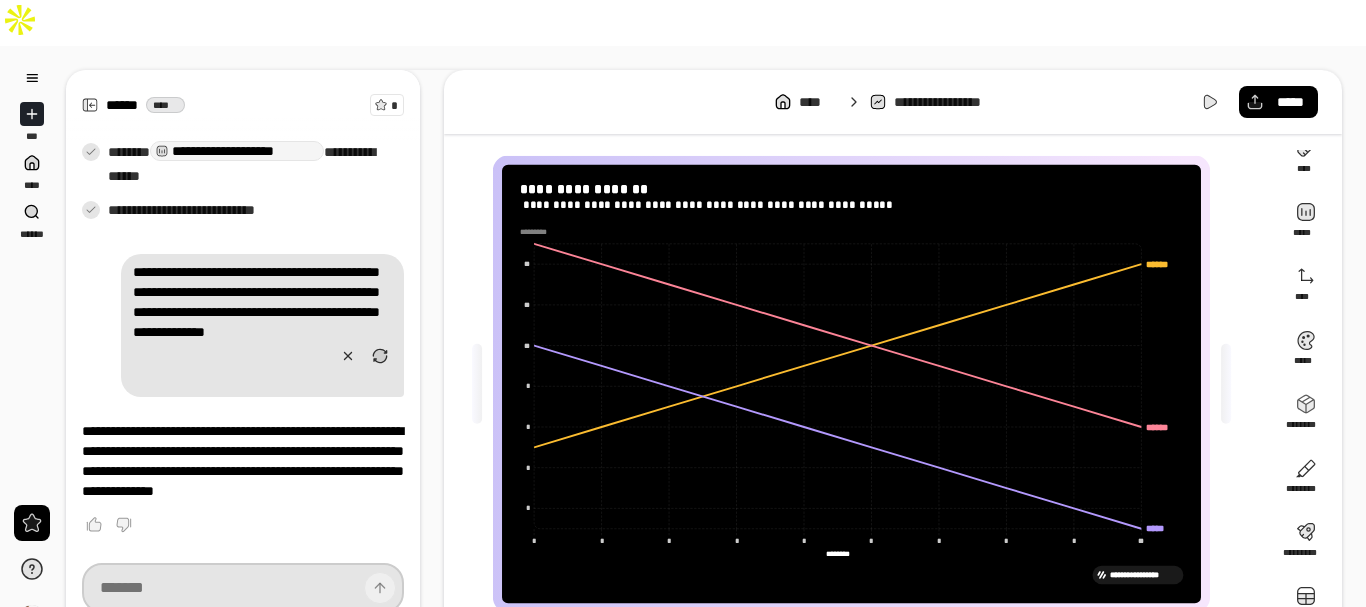 click at bounding box center [243, 588] 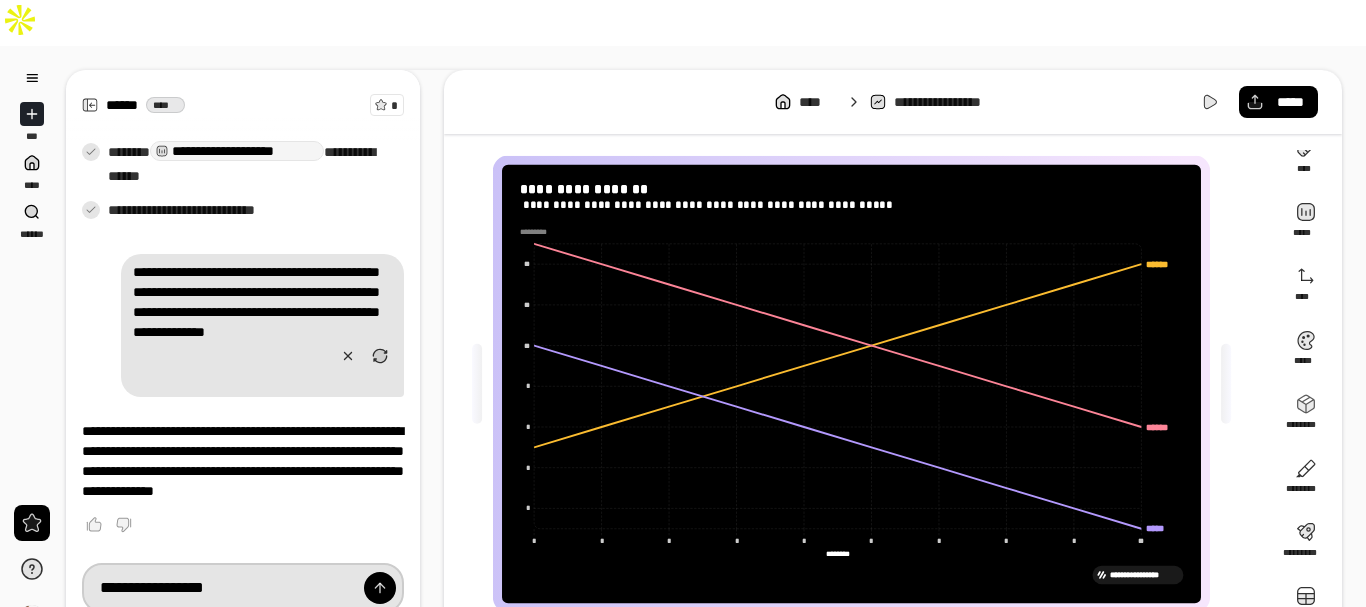 type on "**********" 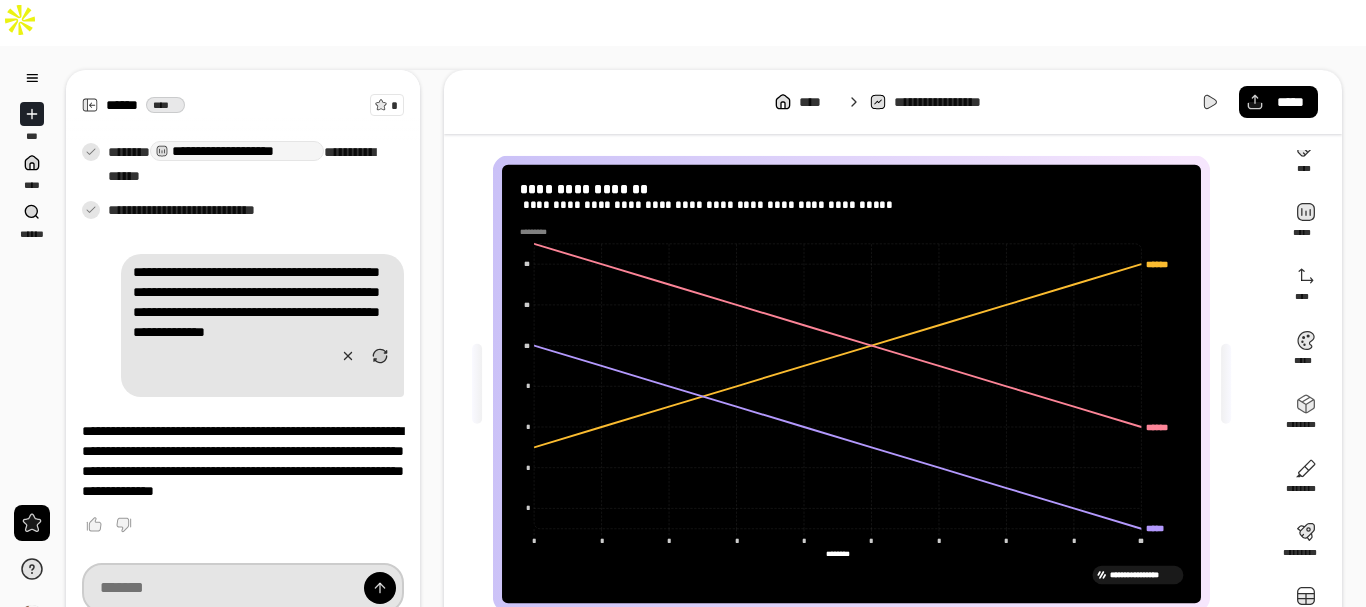 scroll, scrollTop: 461, scrollLeft: 0, axis: vertical 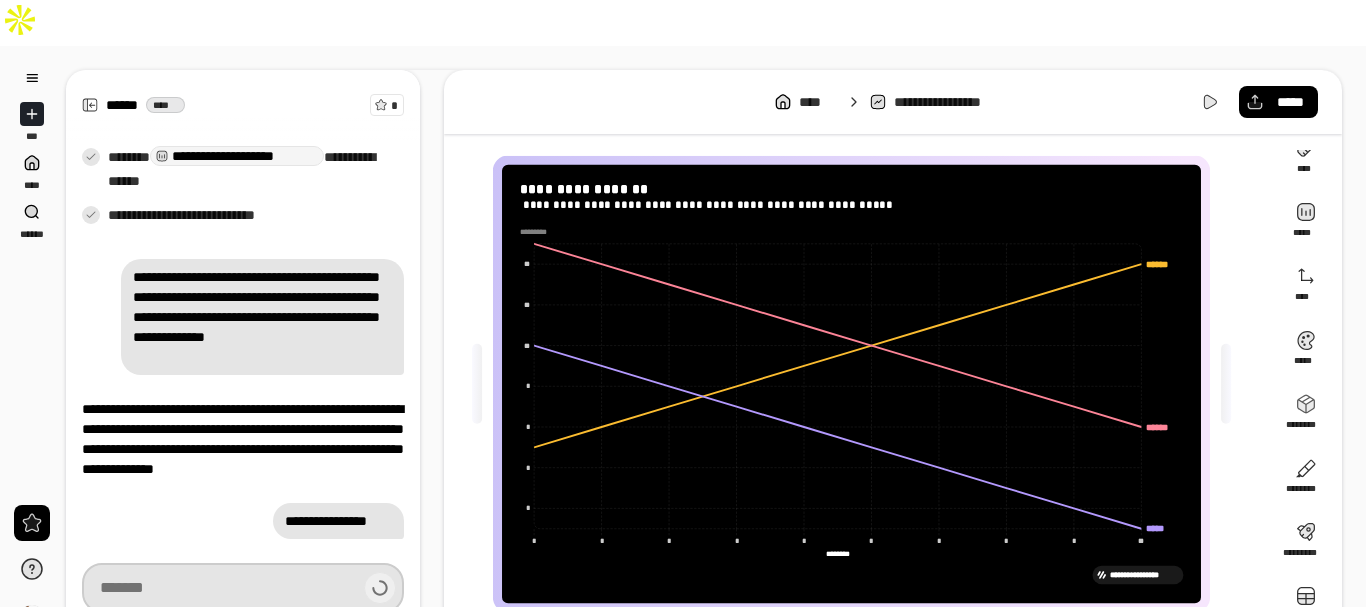 click at bounding box center [243, 588] 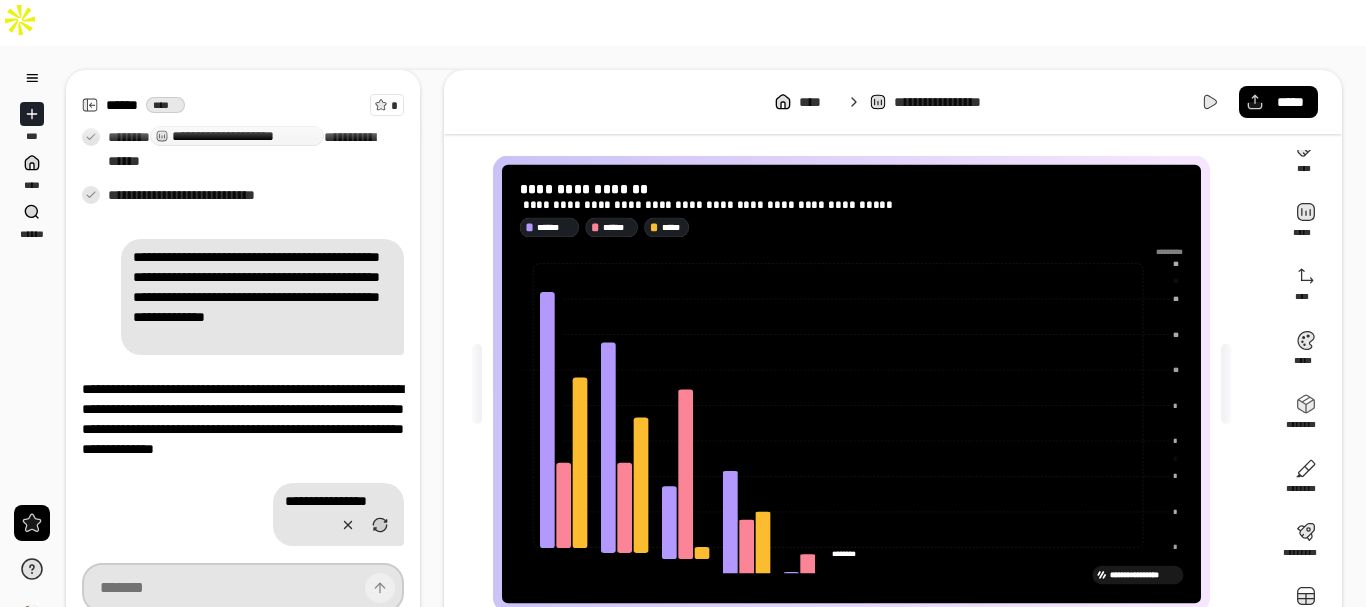 scroll, scrollTop: 737, scrollLeft: 0, axis: vertical 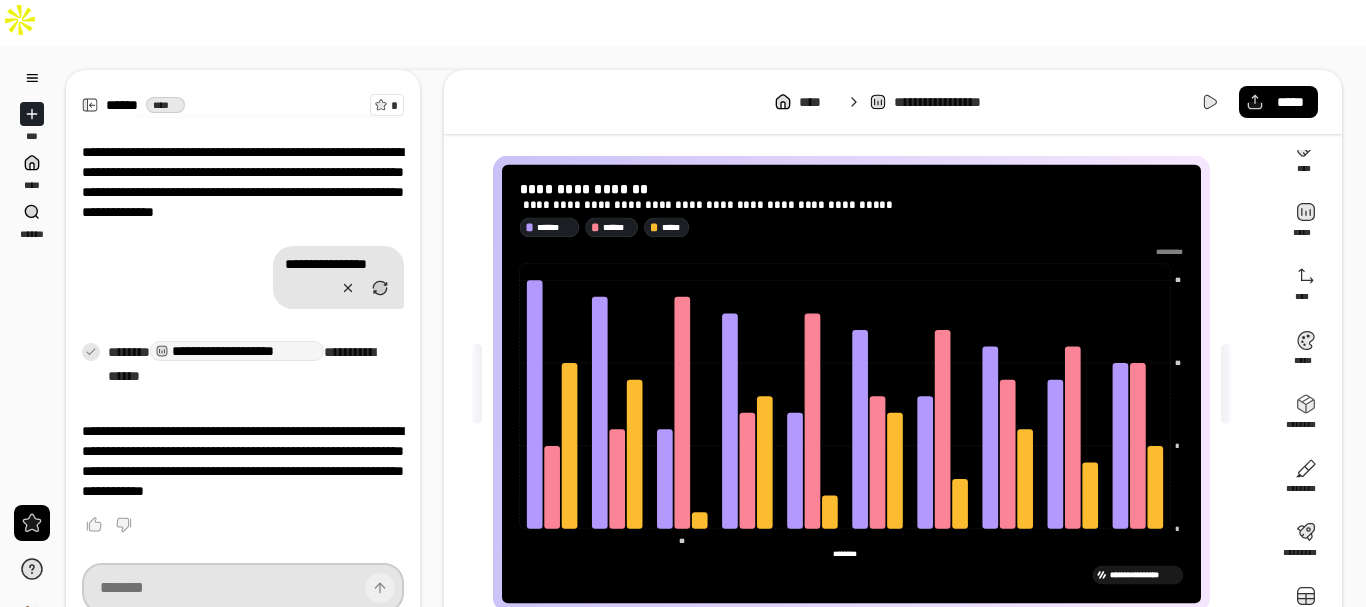 paste on "**********" 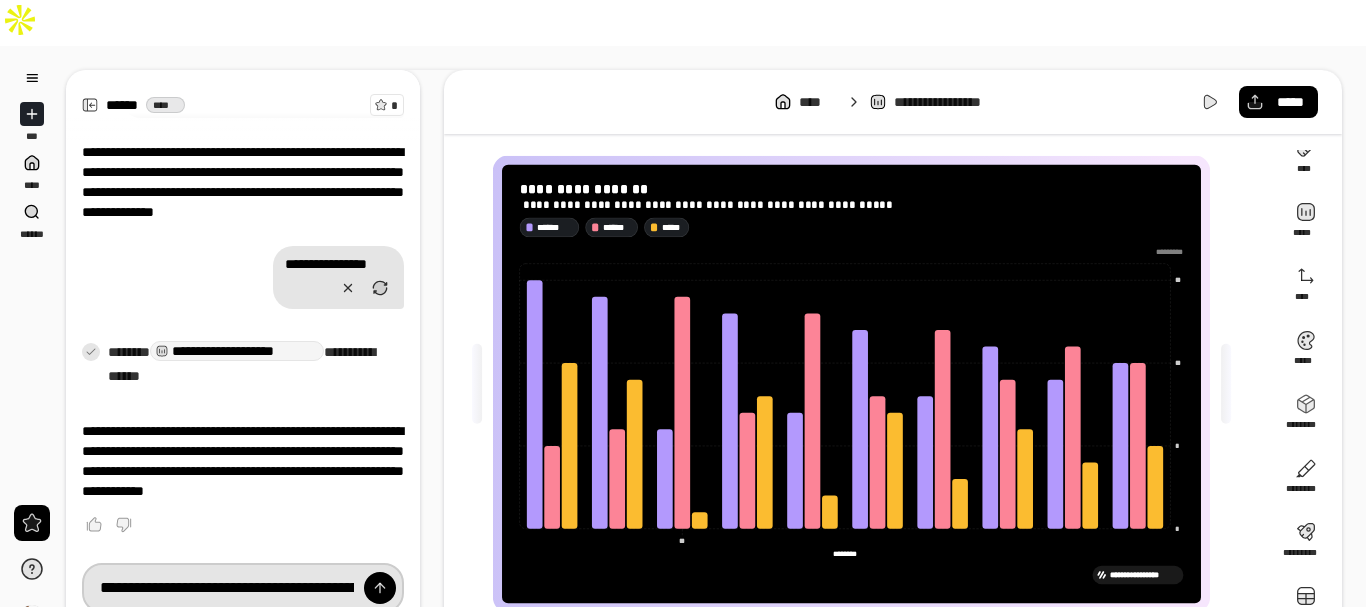 scroll, scrollTop: 0, scrollLeft: 2905, axis: horizontal 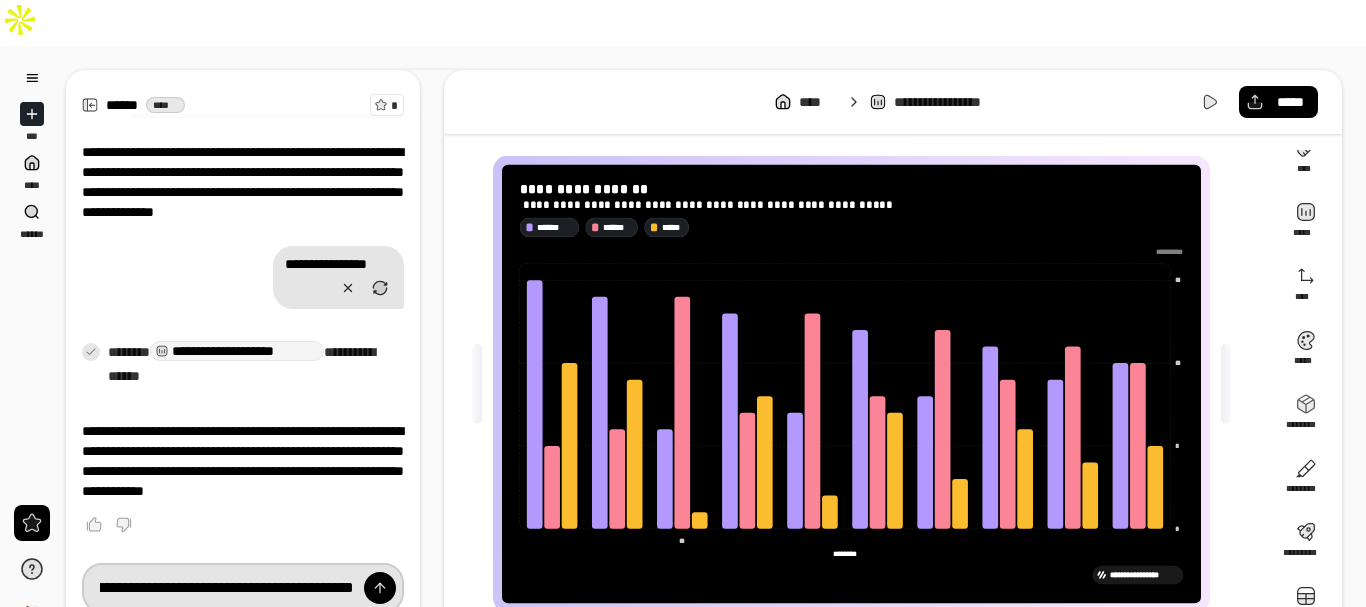 type on "**********" 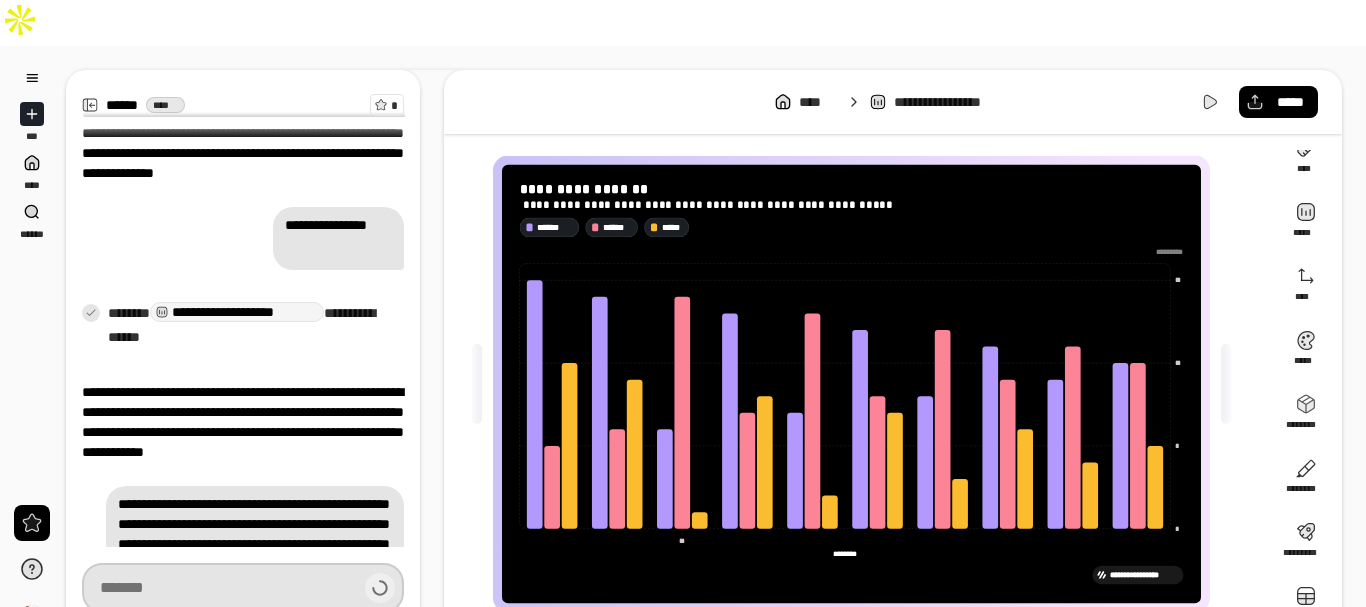 scroll, scrollTop: 938, scrollLeft: 0, axis: vertical 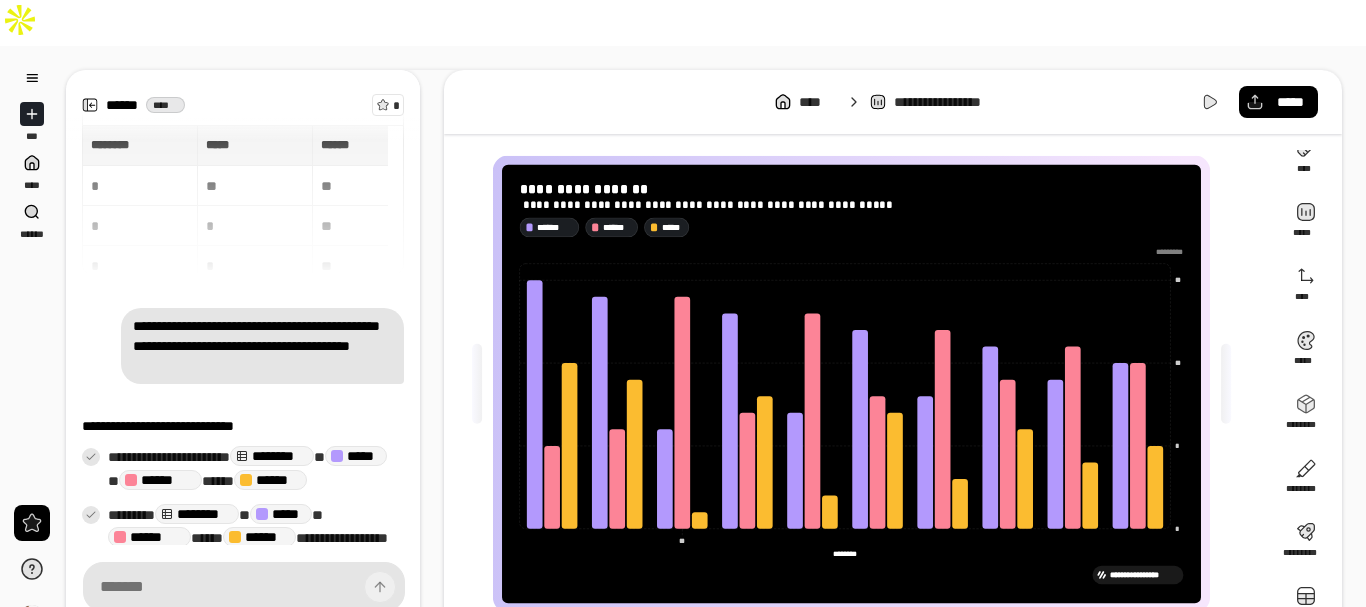 click 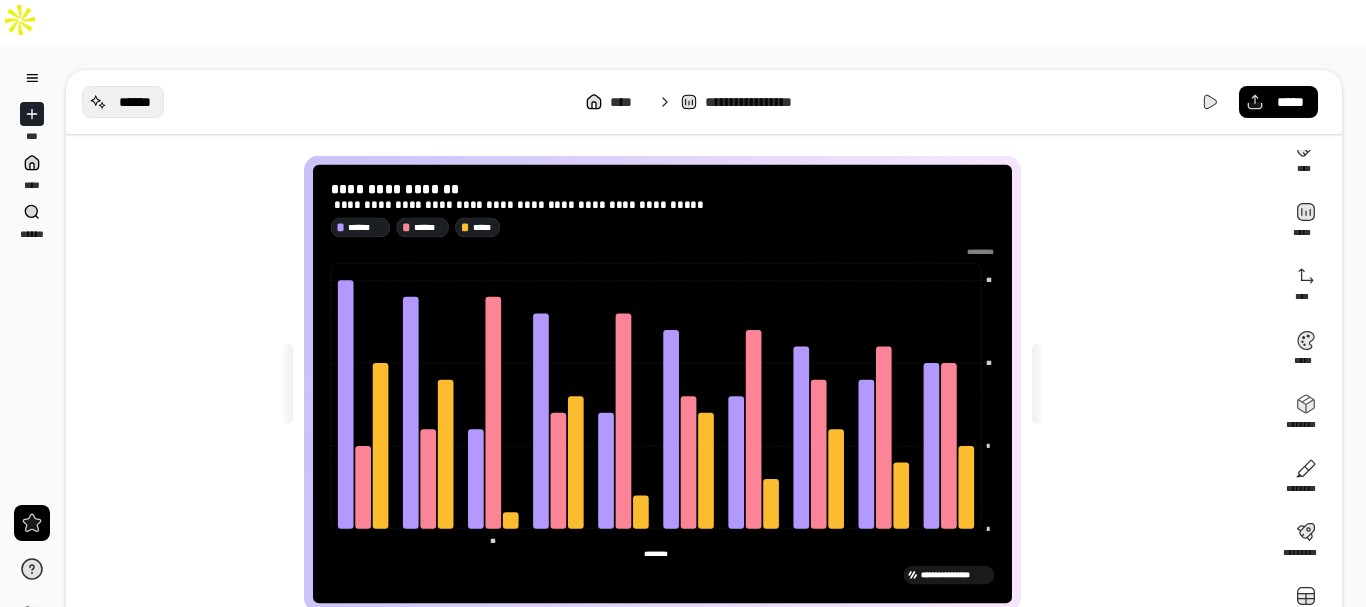 click on "******" at bounding box center (135, 102) 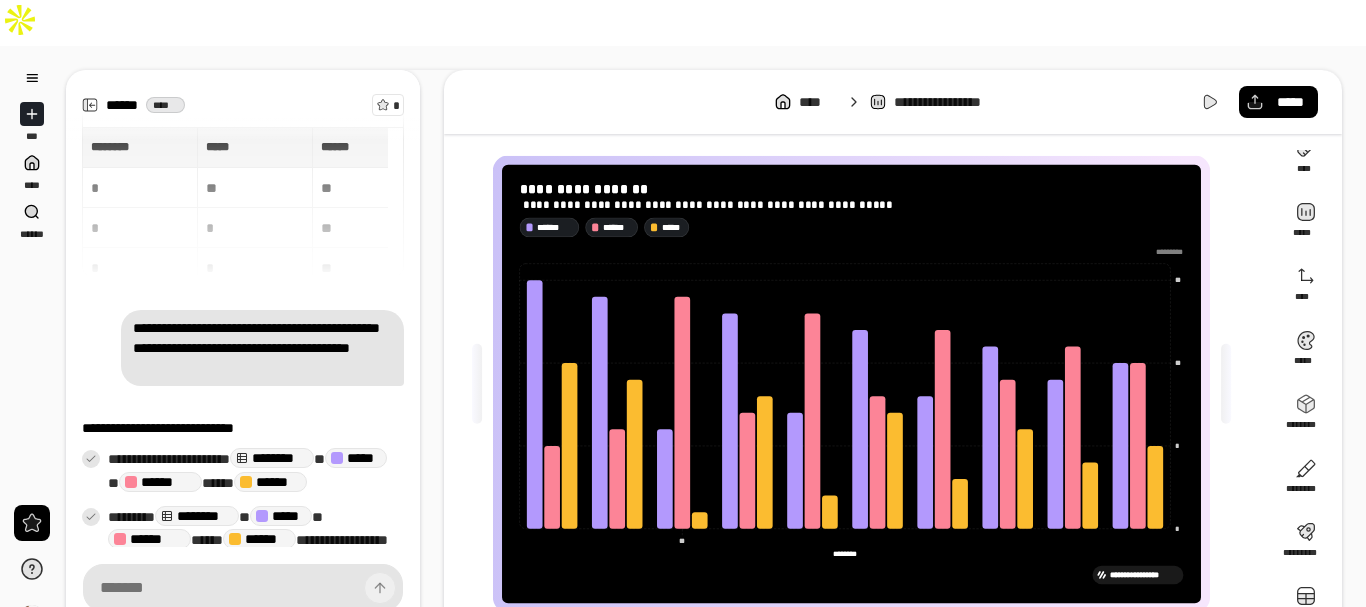scroll, scrollTop: 1074, scrollLeft: 0, axis: vertical 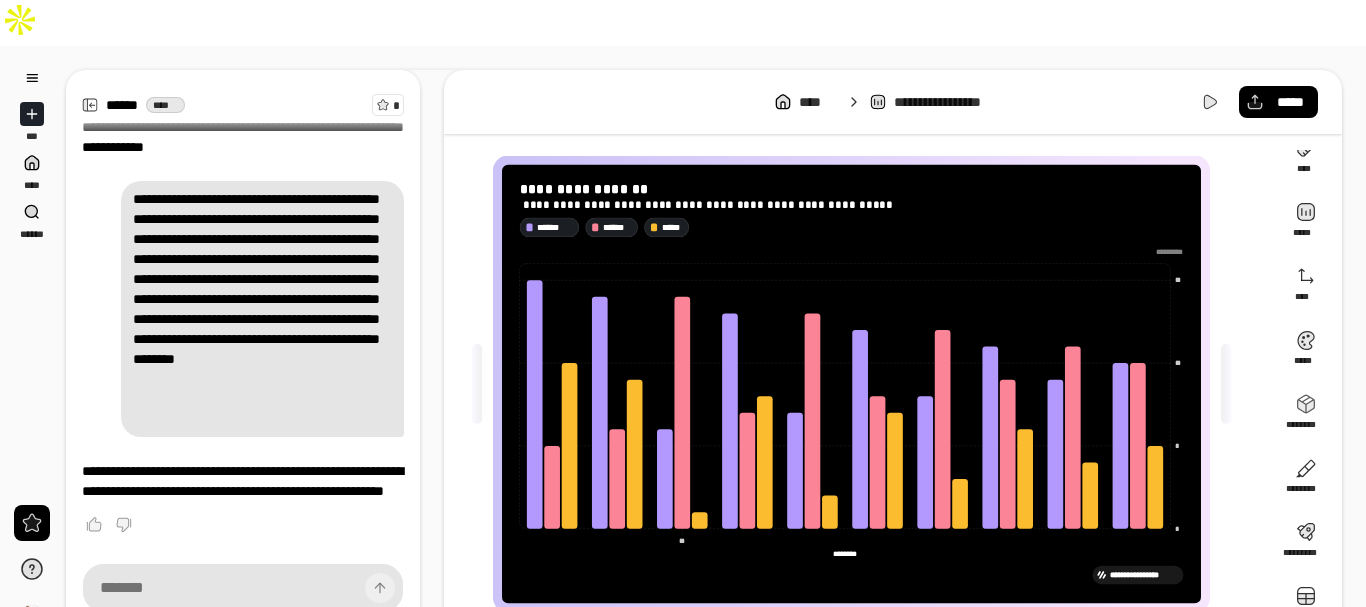 click 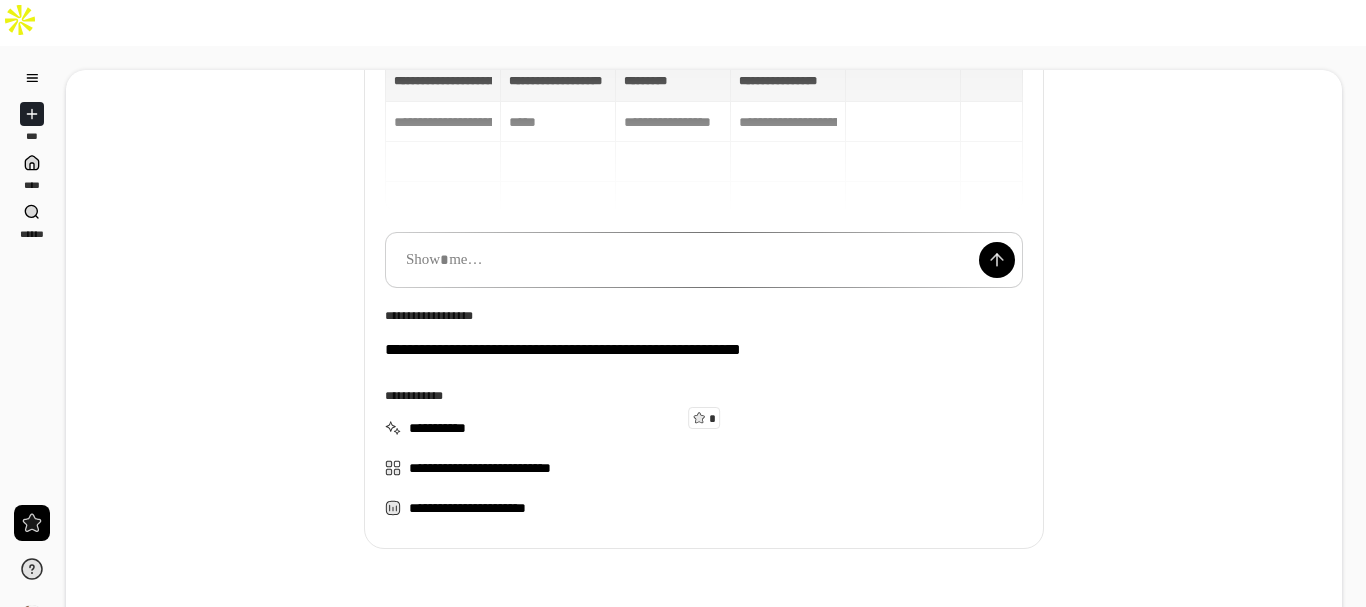 scroll, scrollTop: 185, scrollLeft: 0, axis: vertical 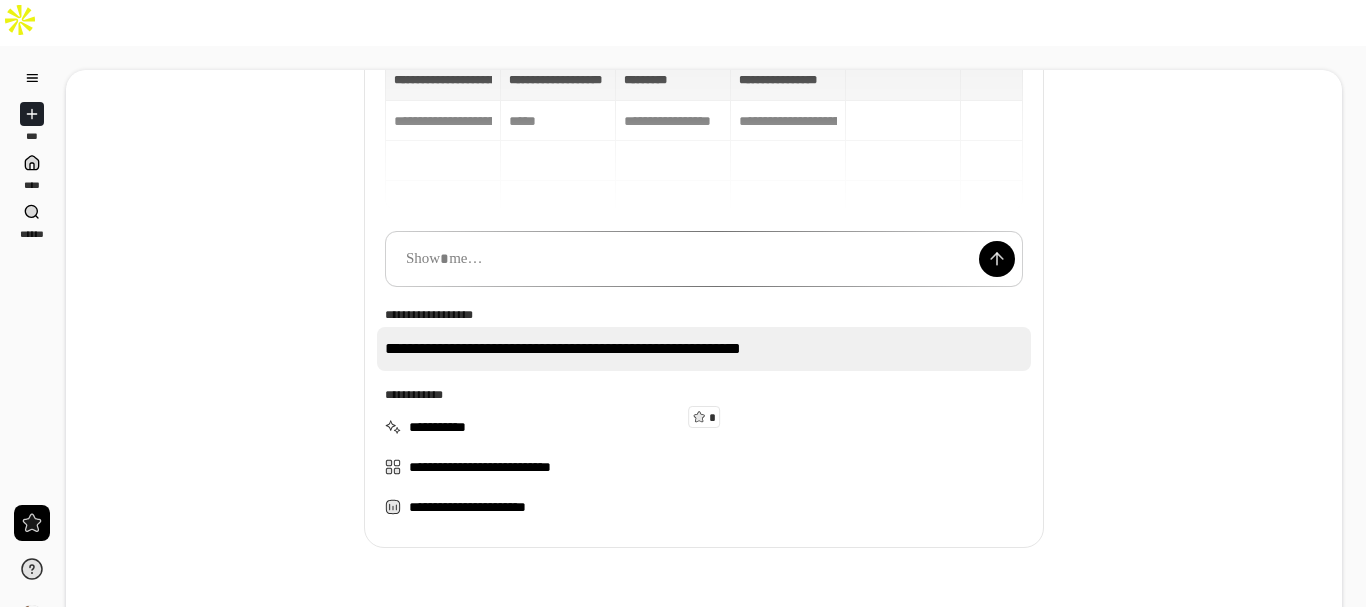 click on "**********" at bounding box center (704, 349) 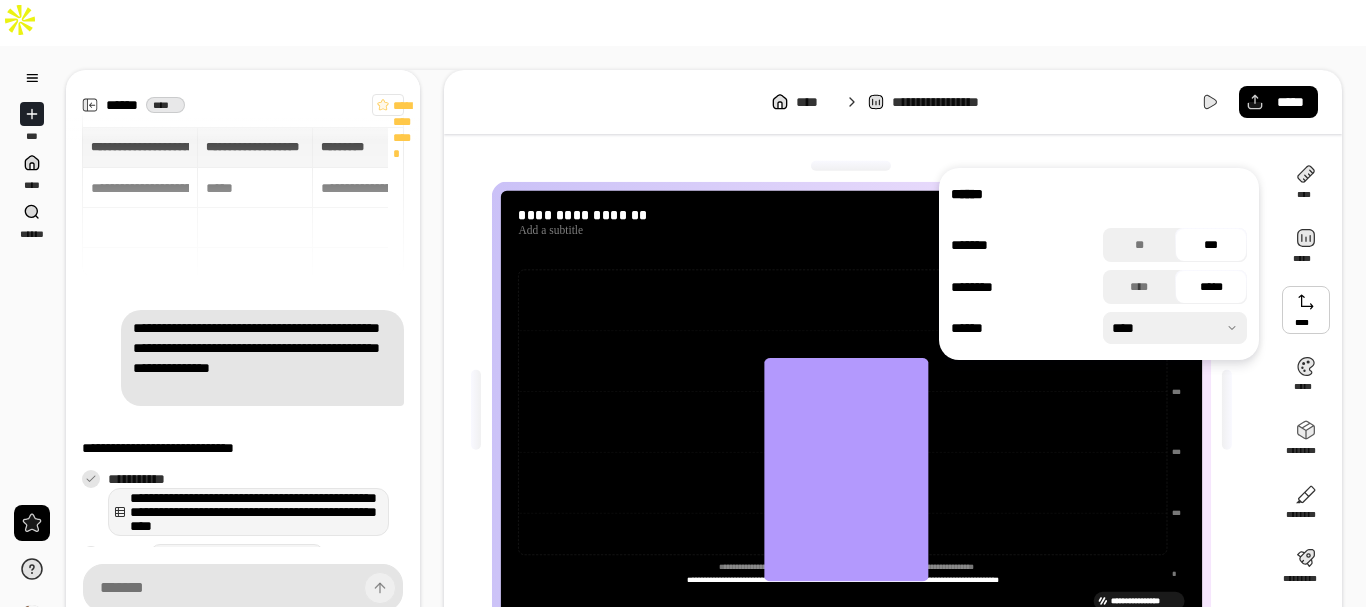 scroll, scrollTop: 123, scrollLeft: 0, axis: vertical 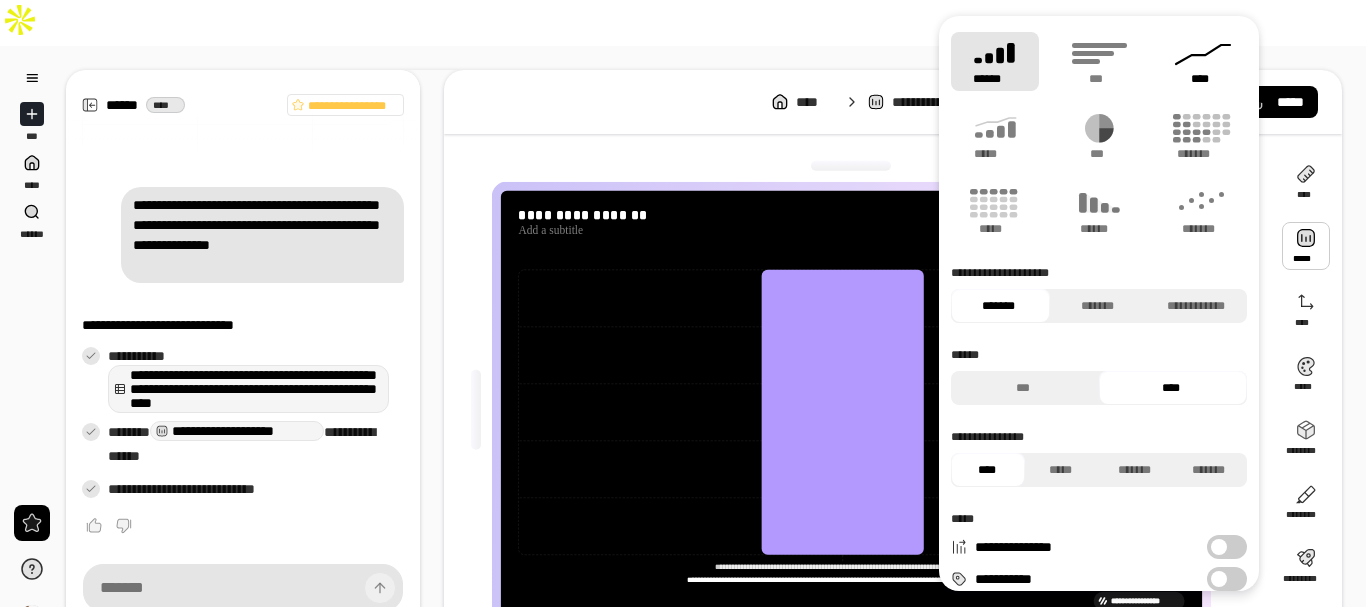 click 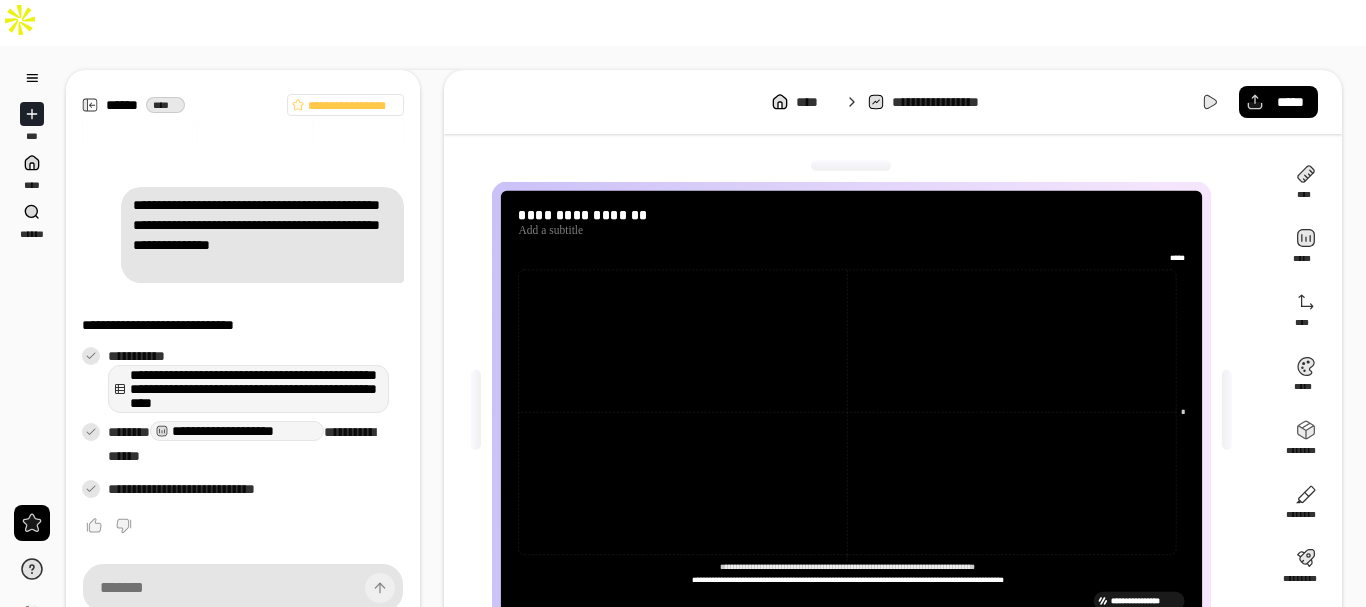 click on "**********" at bounding box center (859, 410) 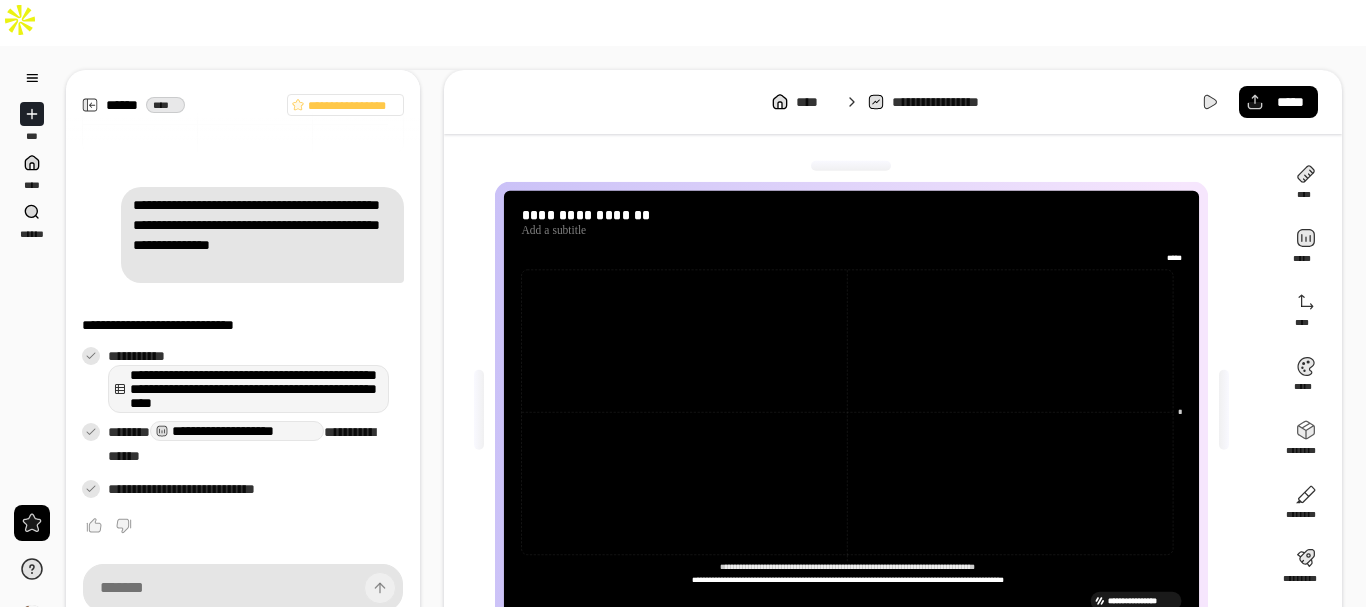 click at bounding box center [1224, 410] 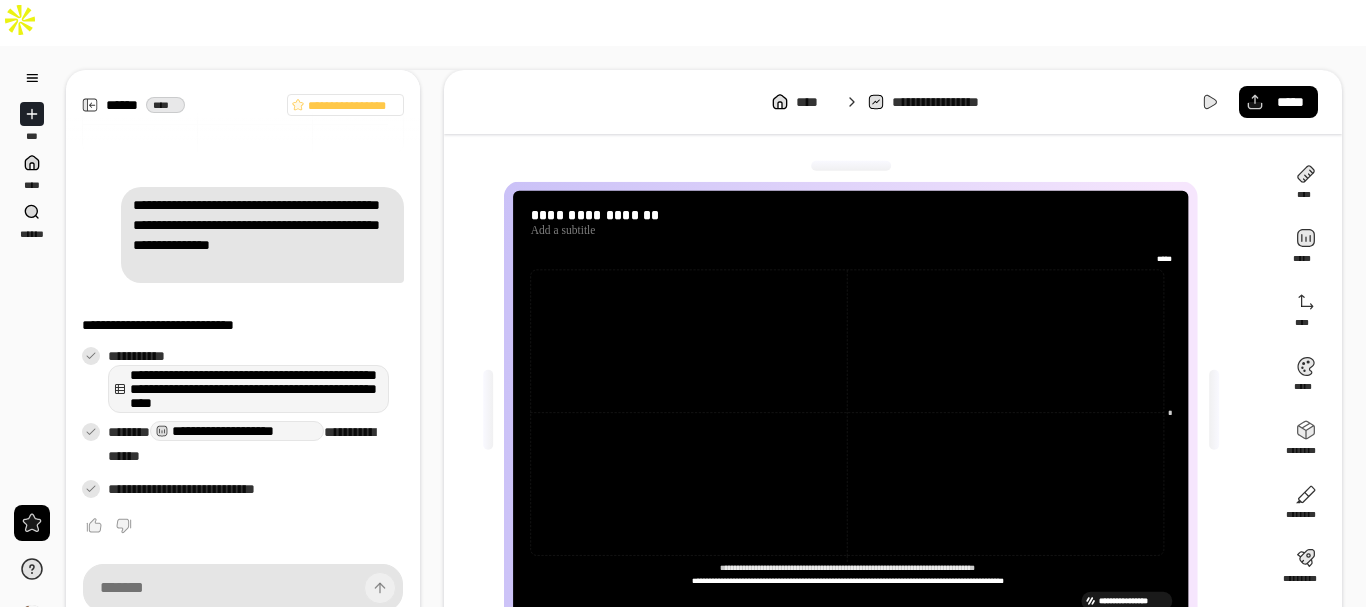 click at bounding box center (1215, 410) 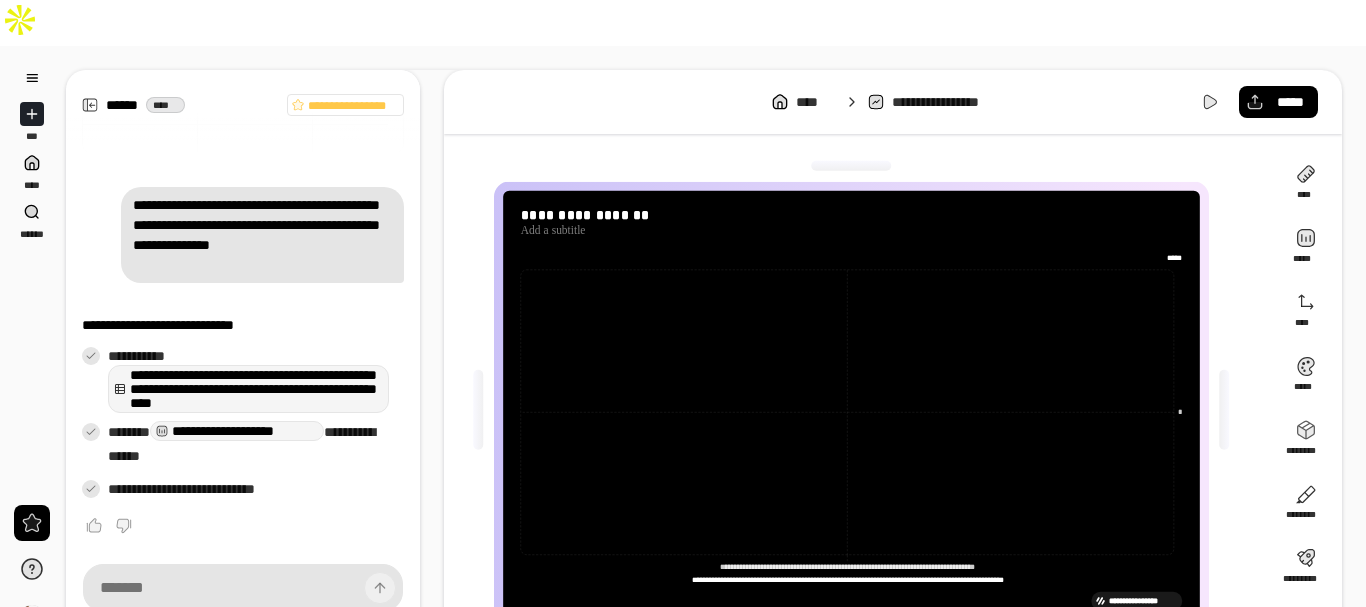 scroll, scrollTop: 45, scrollLeft: 0, axis: vertical 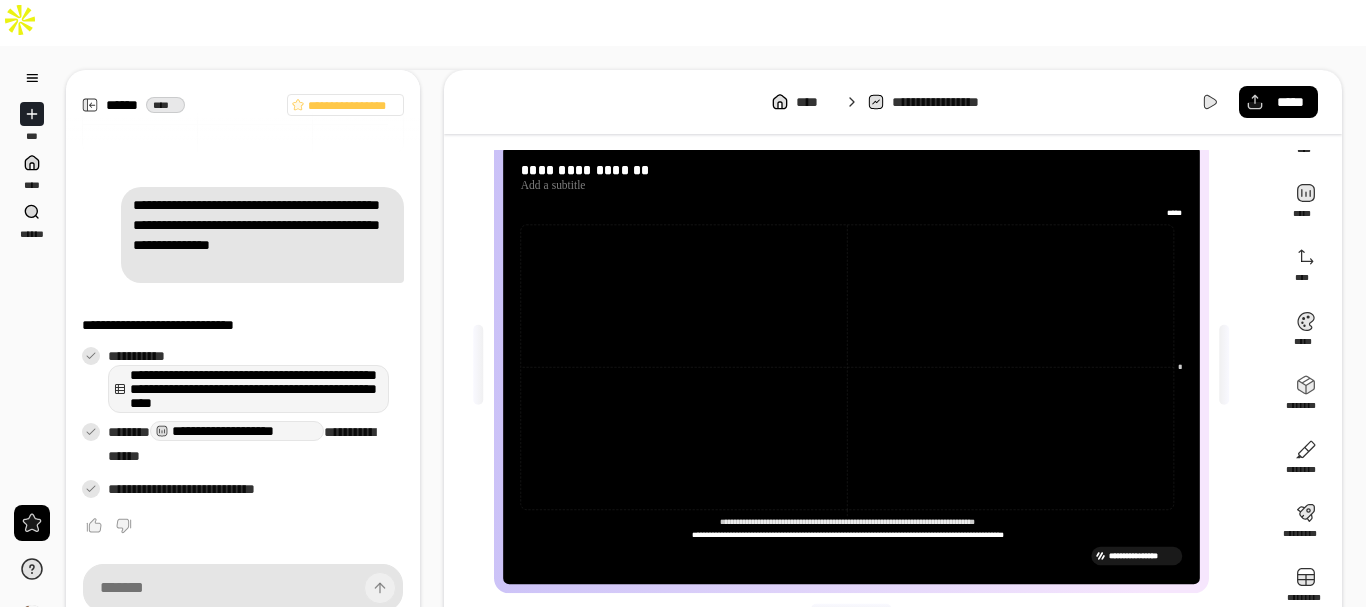 click on "**********" at bounding box center (248, 389) 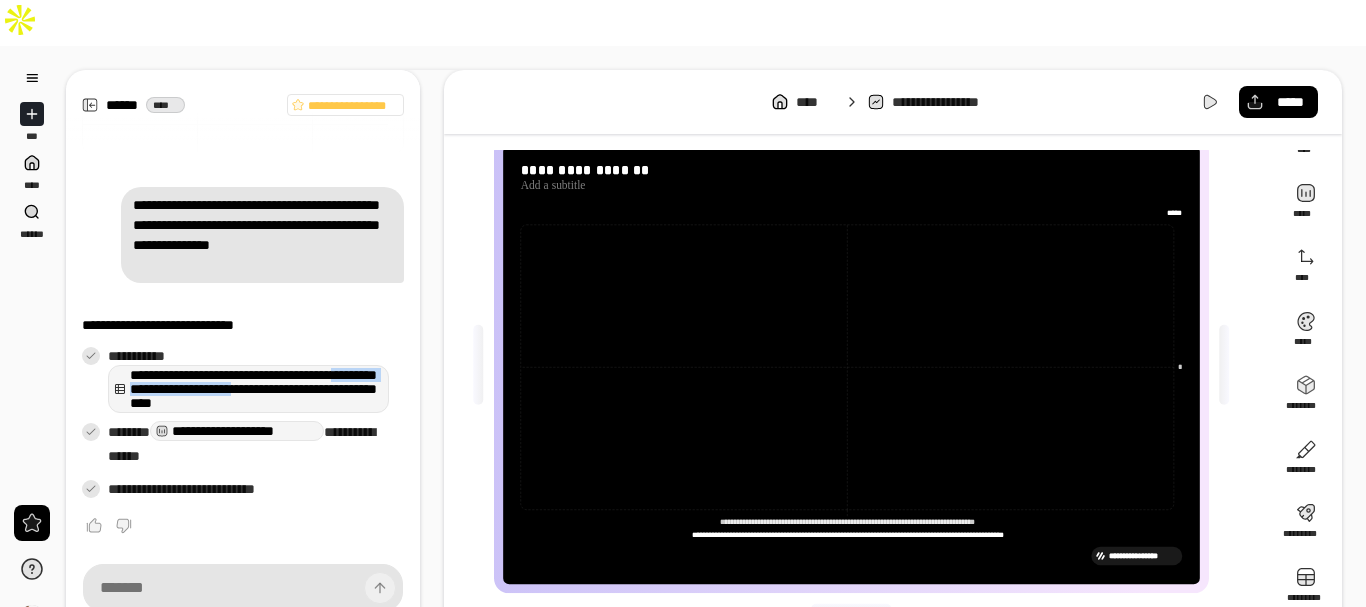 drag, startPoint x: 144, startPoint y: 344, endPoint x: 342, endPoint y: 347, distance: 198.02272 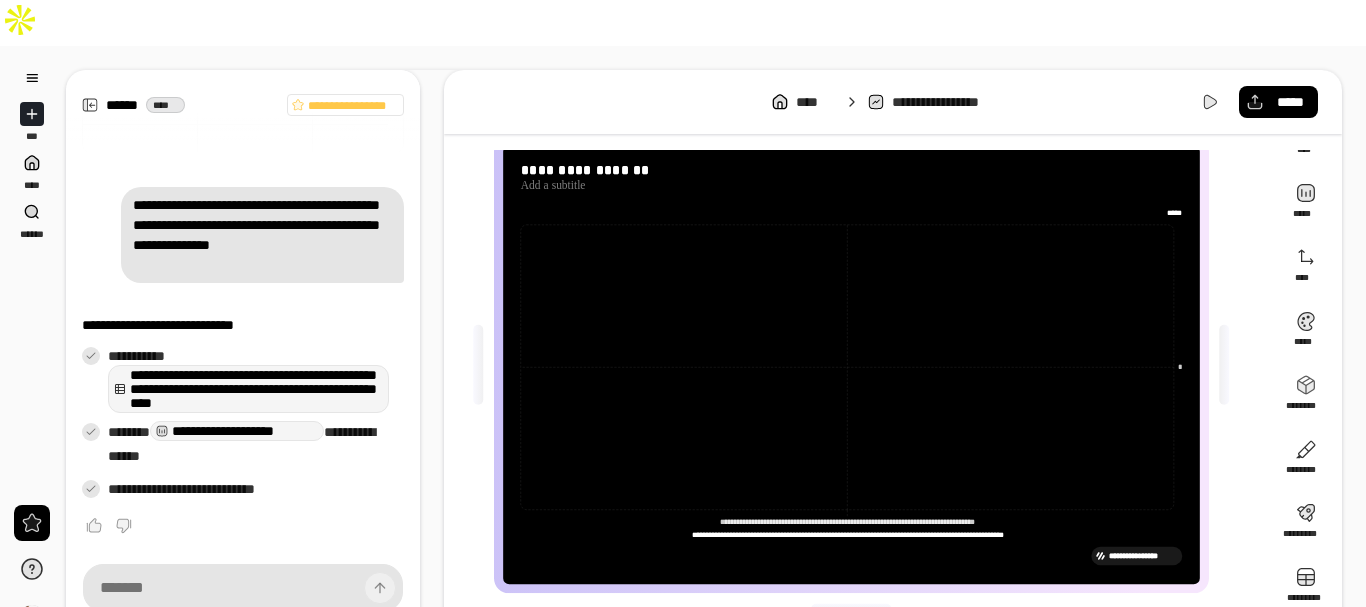 click on "**********" at bounding box center [237, 431] 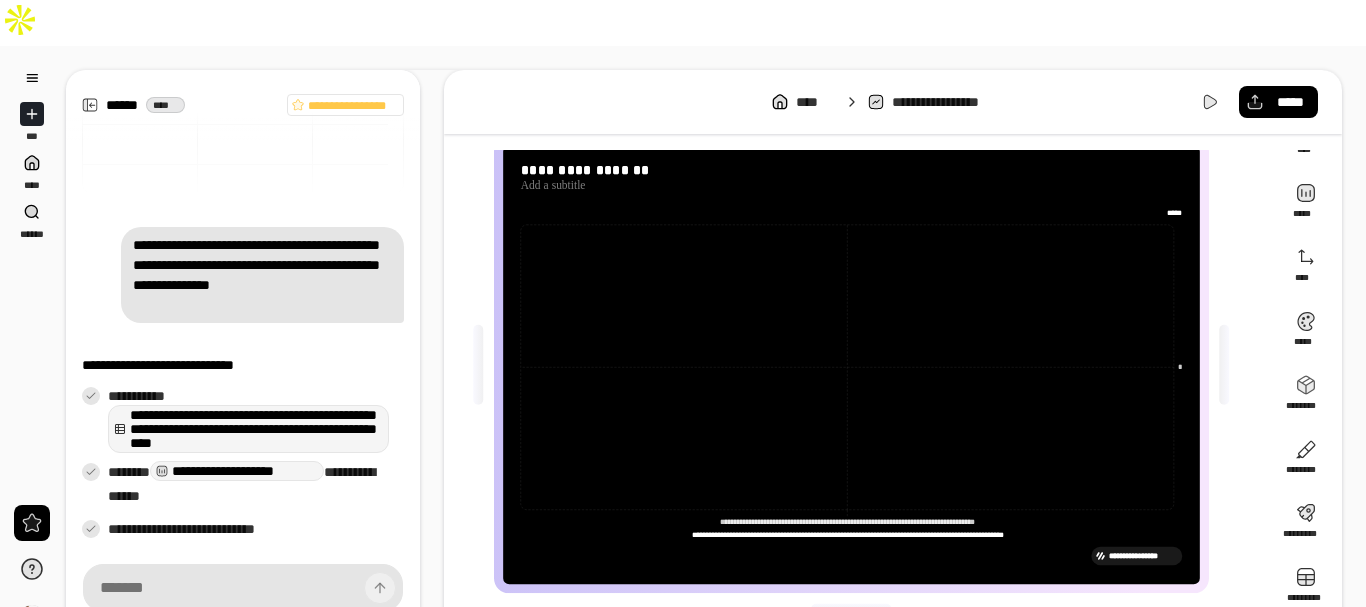 scroll, scrollTop: 43, scrollLeft: 0, axis: vertical 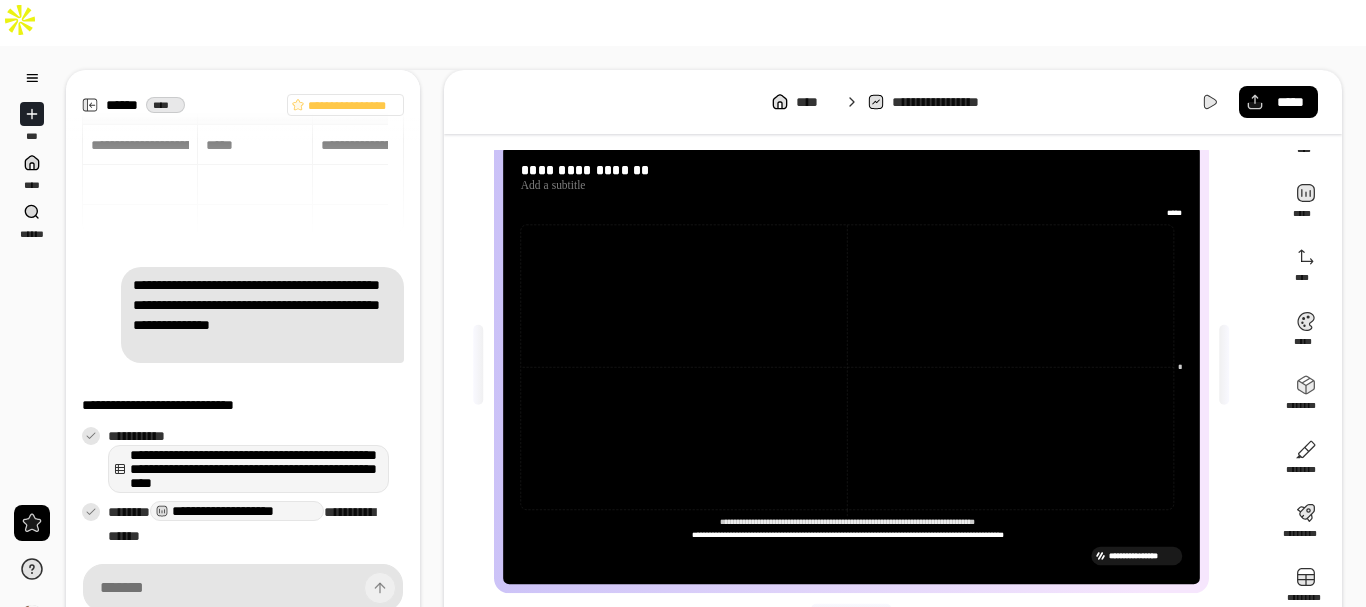 click on "**********" at bounding box center (262, 315) 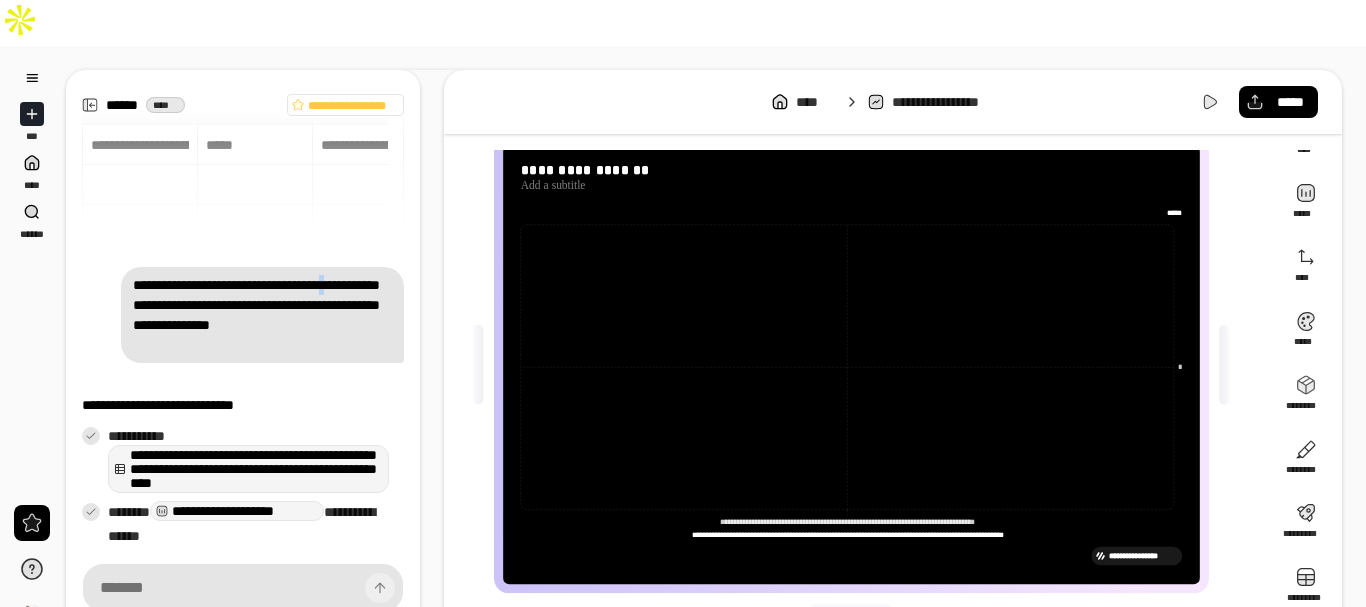 click on "**********" at bounding box center (262, 315) 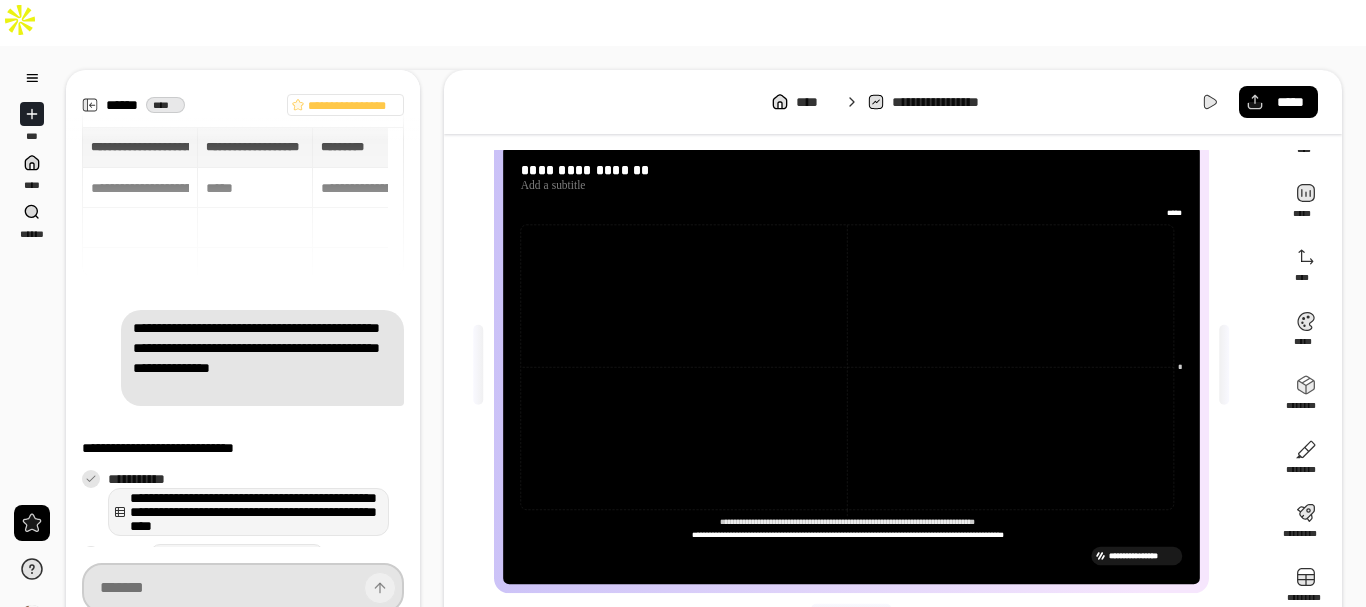 click at bounding box center (243, 588) 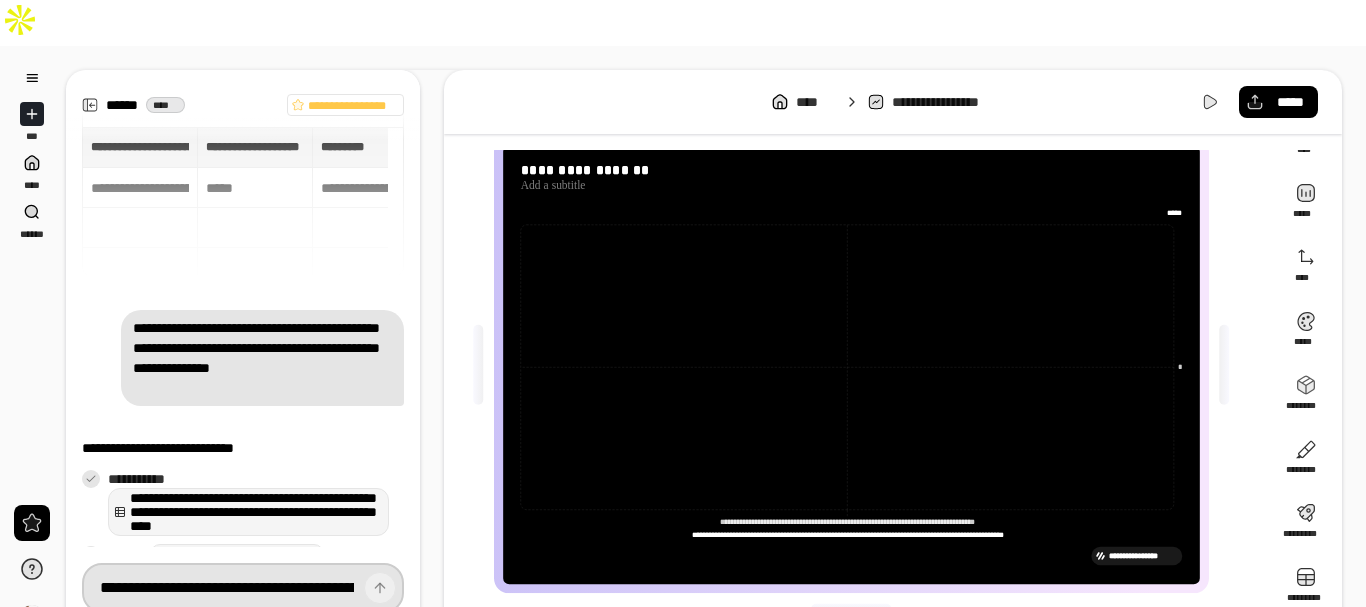 scroll, scrollTop: 0, scrollLeft: 2905, axis: horizontal 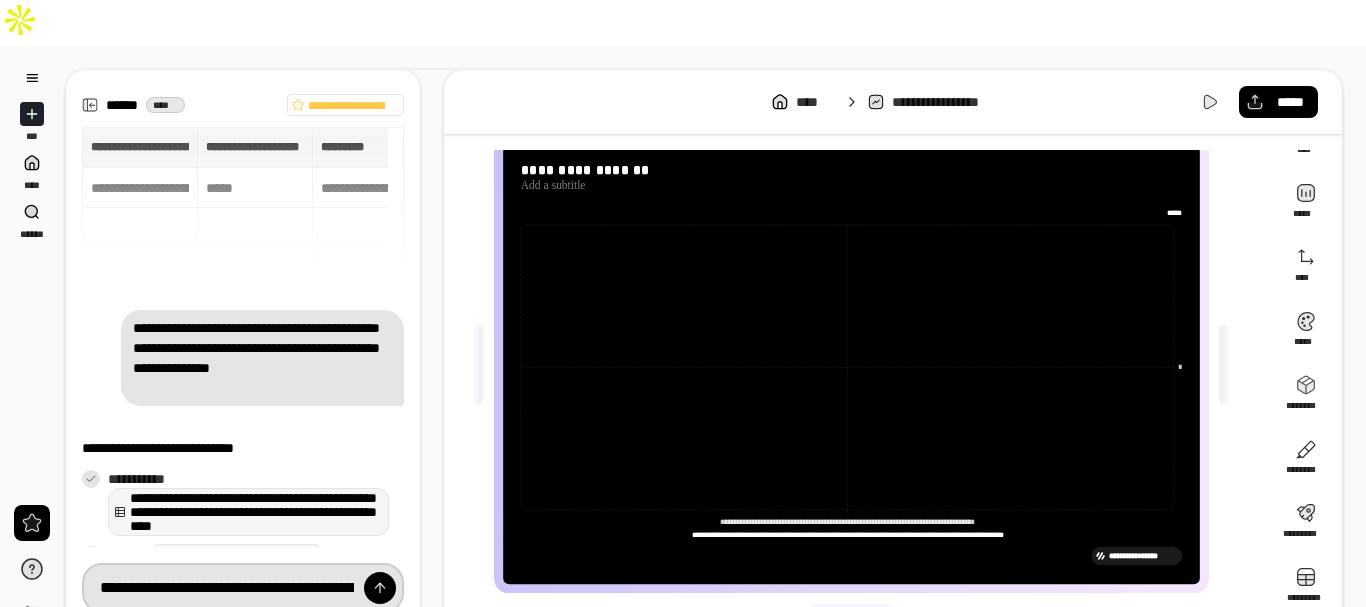 drag, startPoint x: 343, startPoint y: 541, endPoint x: 106, endPoint y: 541, distance: 237 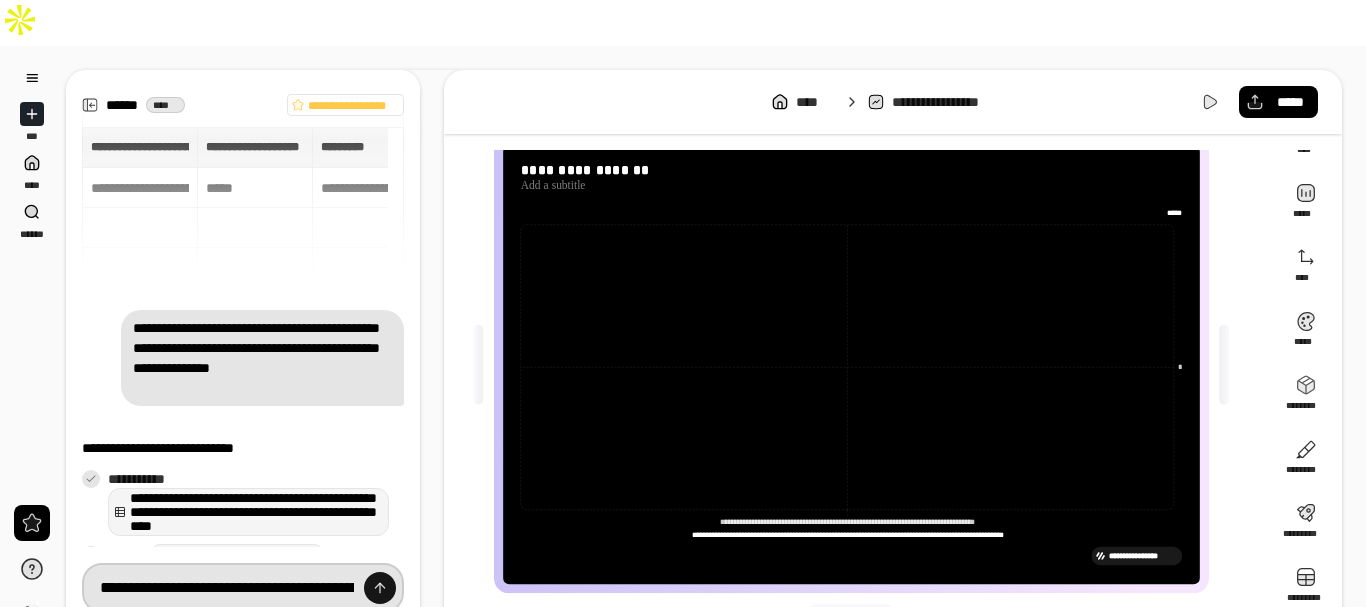 type on "**********" 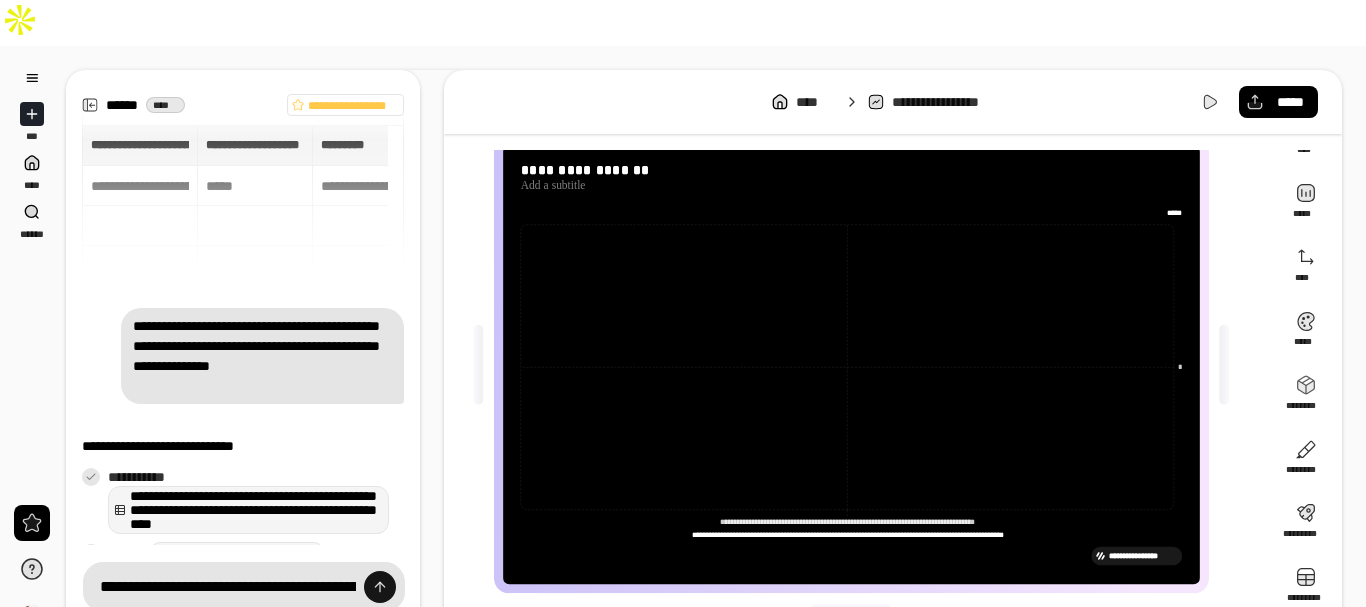 click at bounding box center (380, 587) 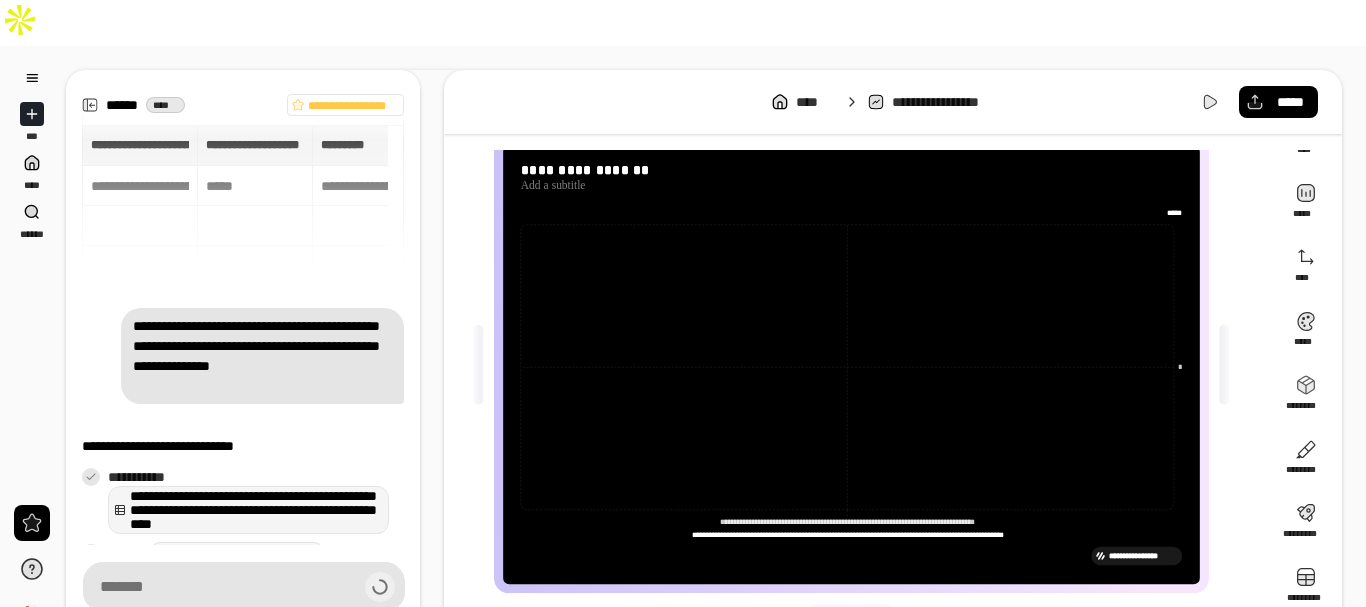 scroll, scrollTop: 374, scrollLeft: 0, axis: vertical 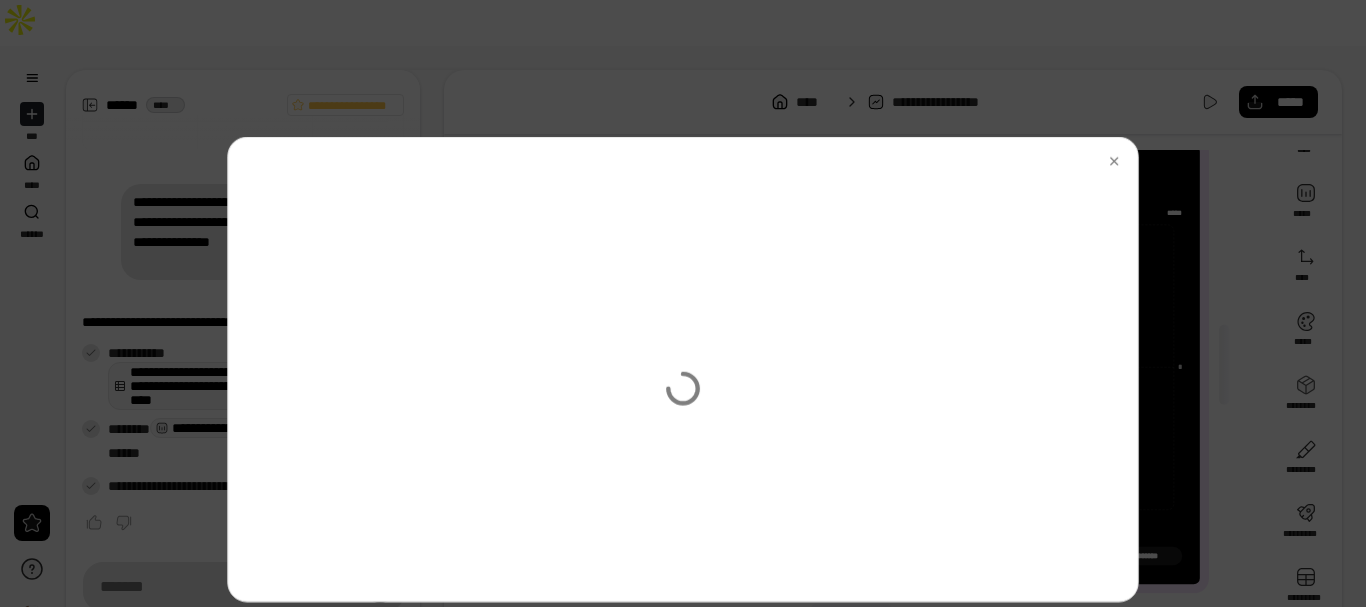 type on "**********" 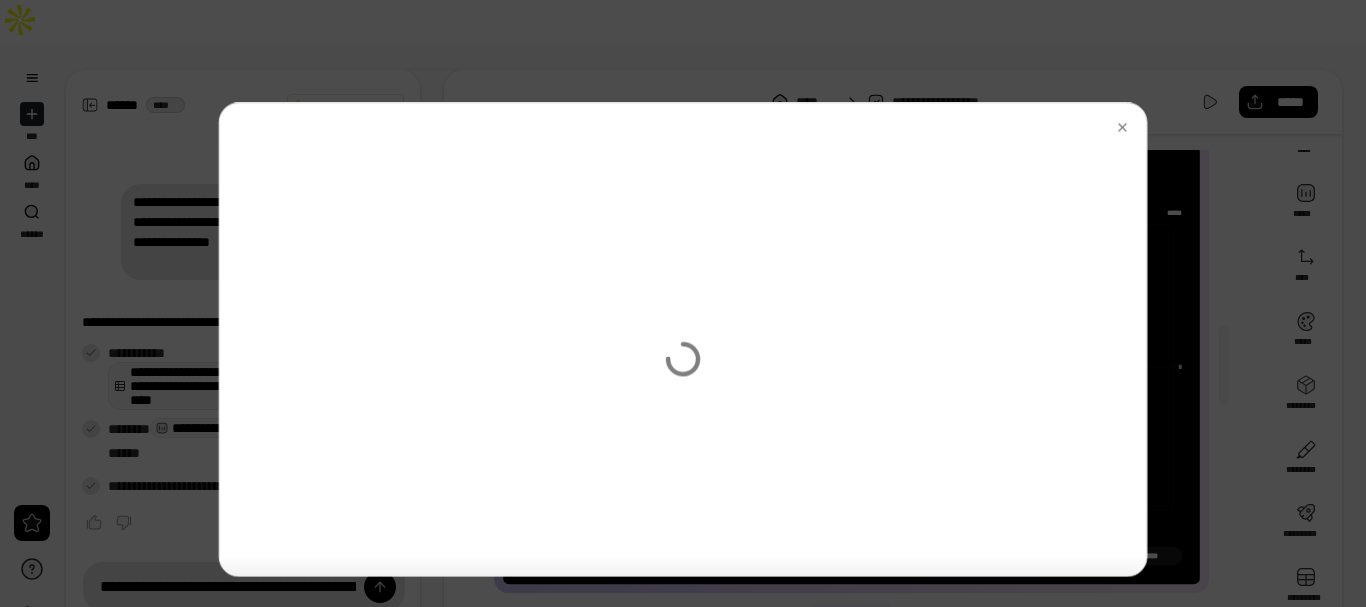 scroll, scrollTop: 123, scrollLeft: 0, axis: vertical 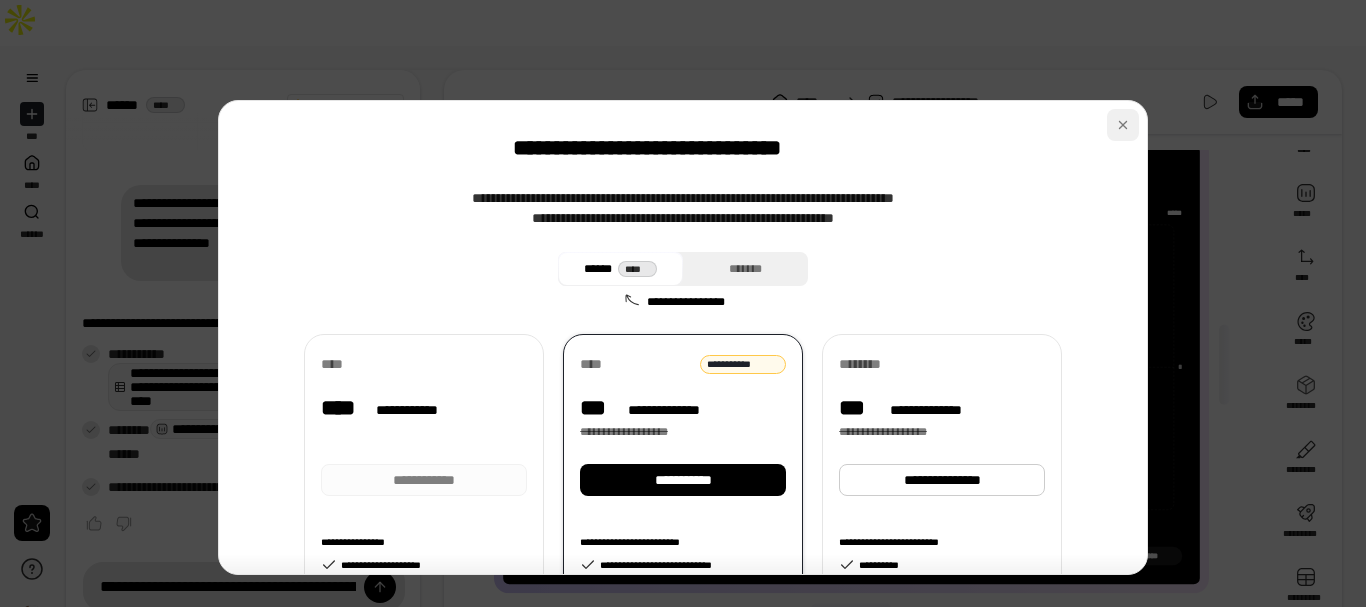 click at bounding box center (1123, 125) 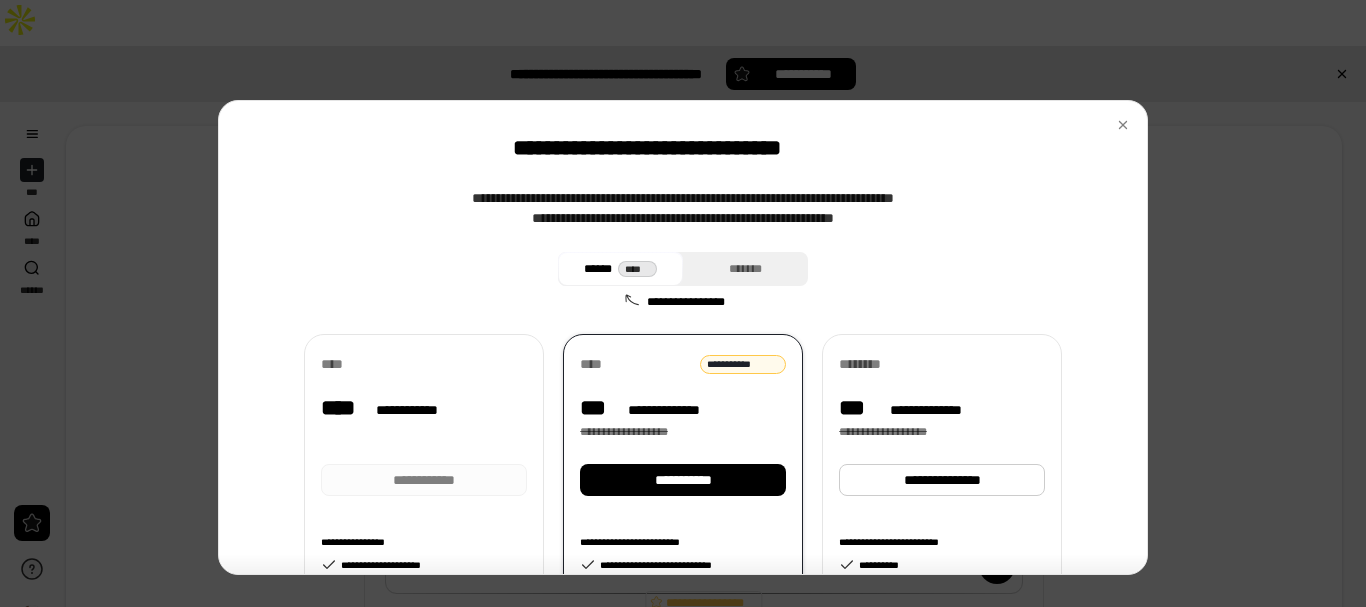 scroll, scrollTop: 0, scrollLeft: 0, axis: both 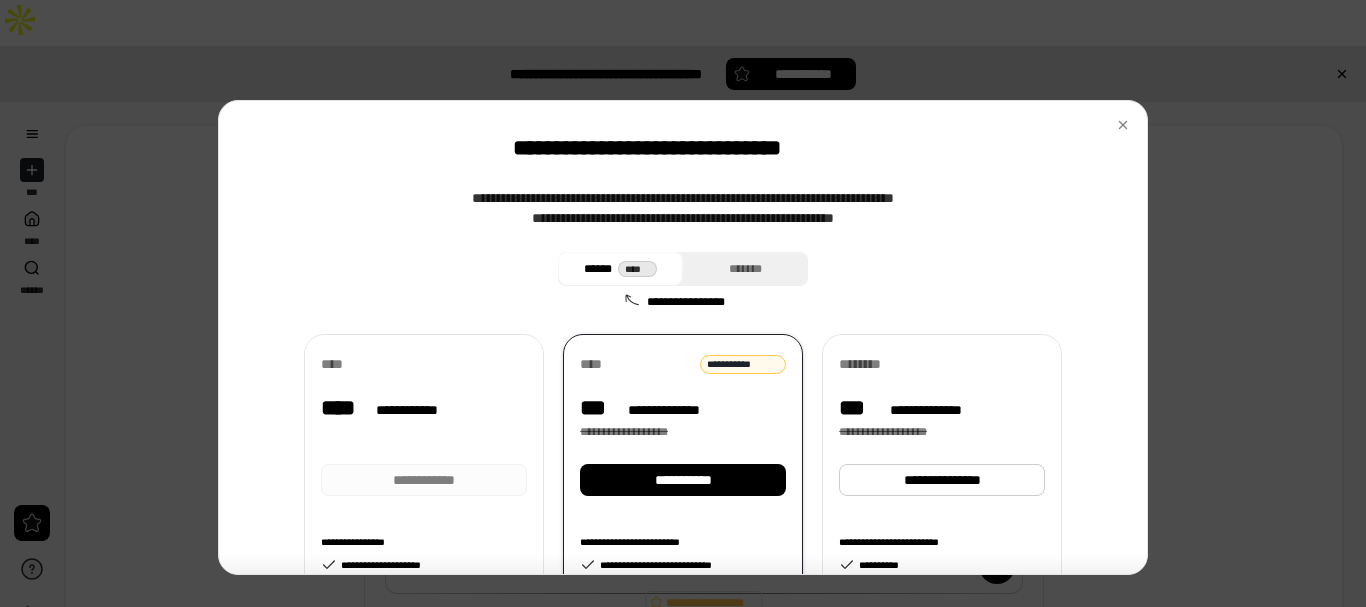 drag, startPoint x: 1338, startPoint y: 340, endPoint x: 1337, endPoint y: 417, distance: 77.00649 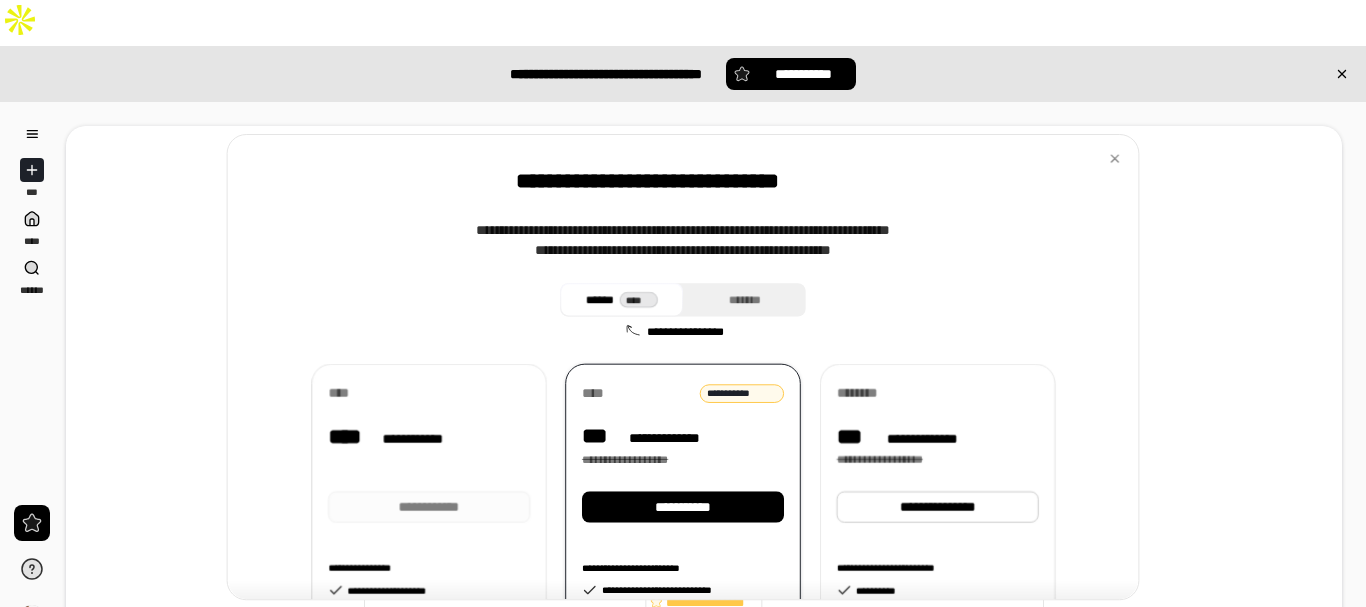 click on "**********" at bounding box center (704, 547) 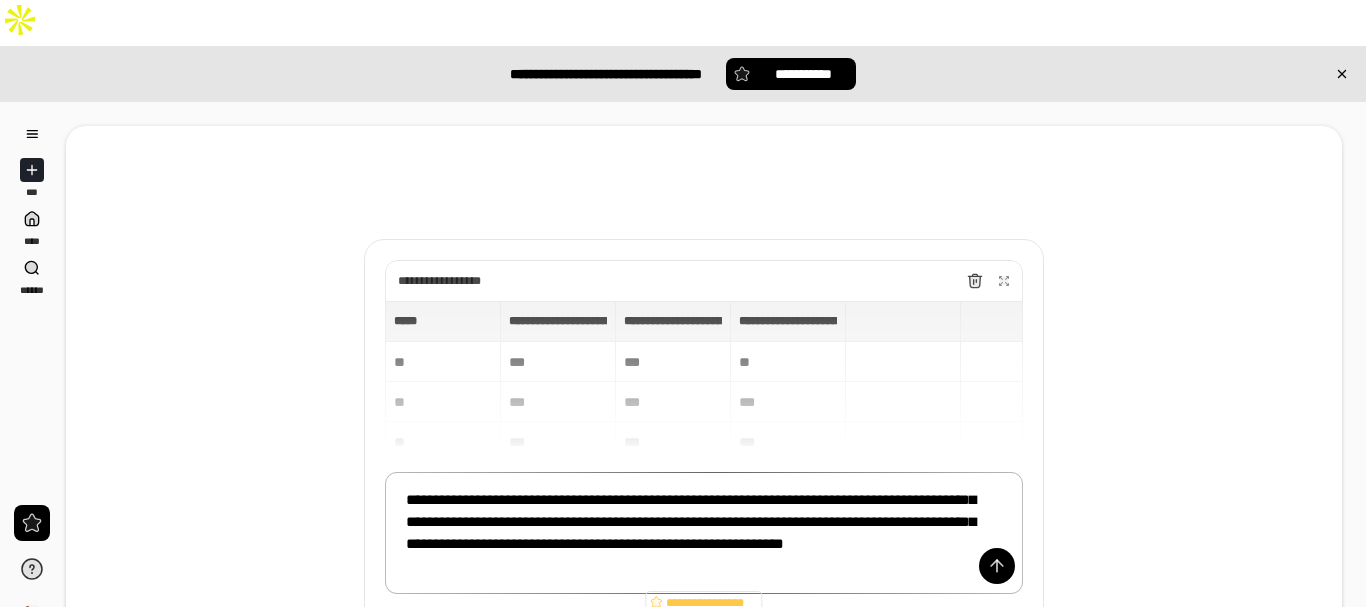 scroll, scrollTop: 15, scrollLeft: 0, axis: vertical 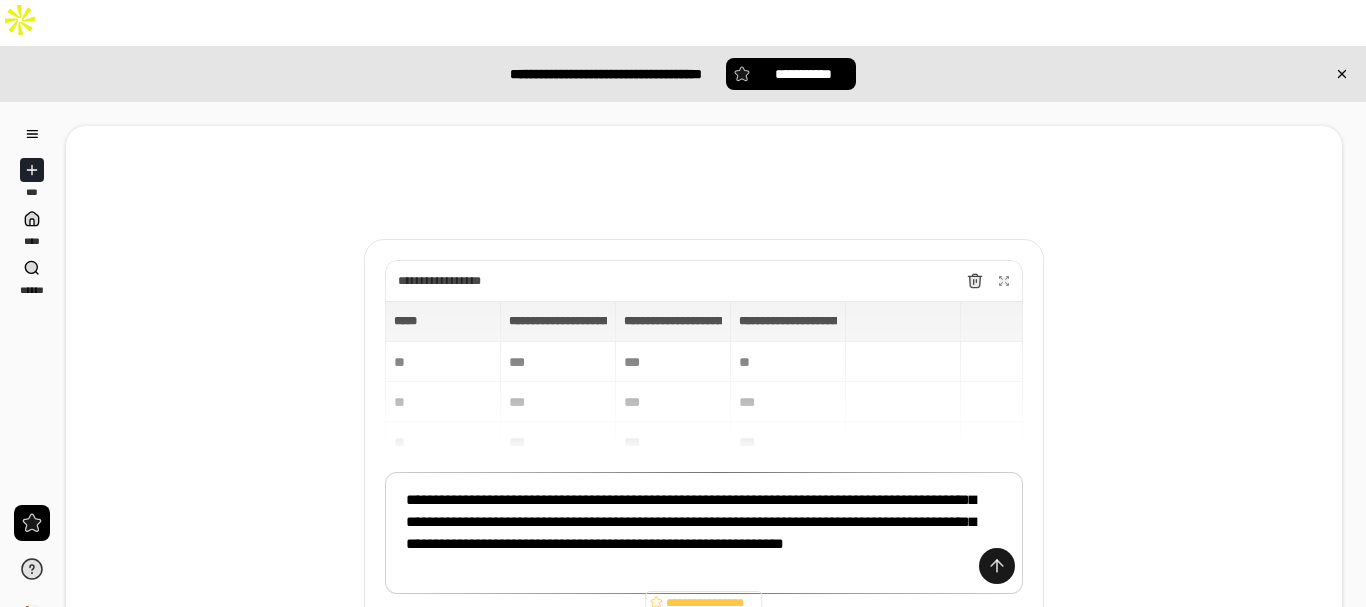 click at bounding box center (997, 566) 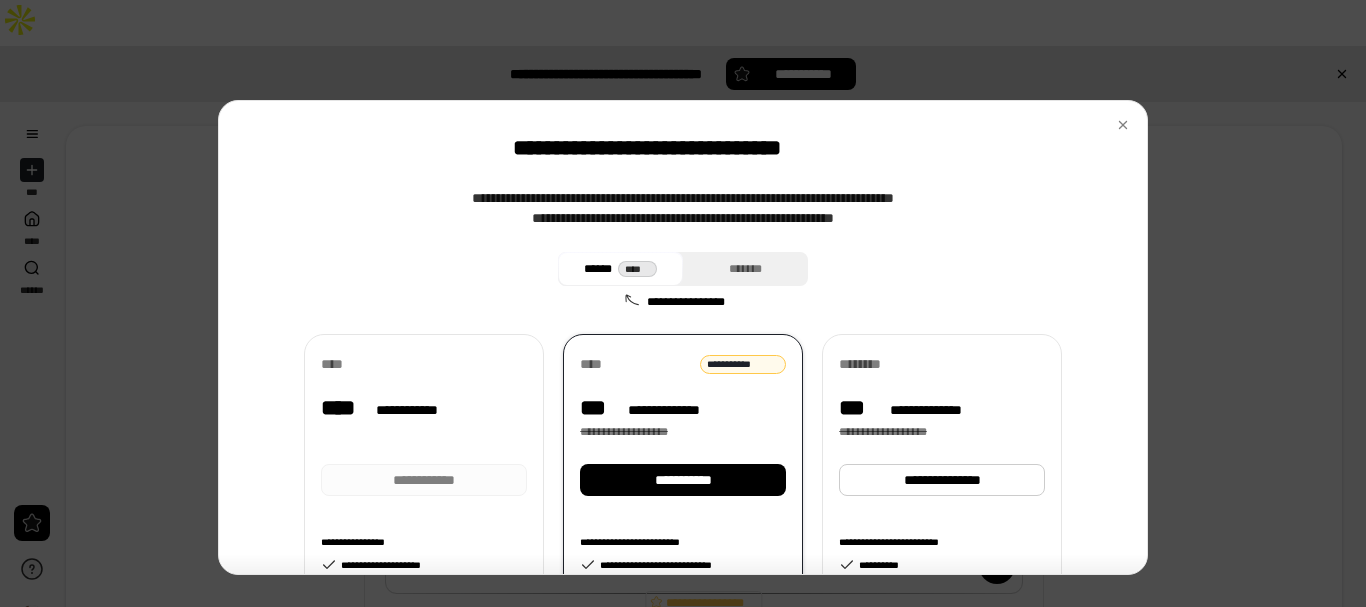 click on "**********" at bounding box center [683, 458] 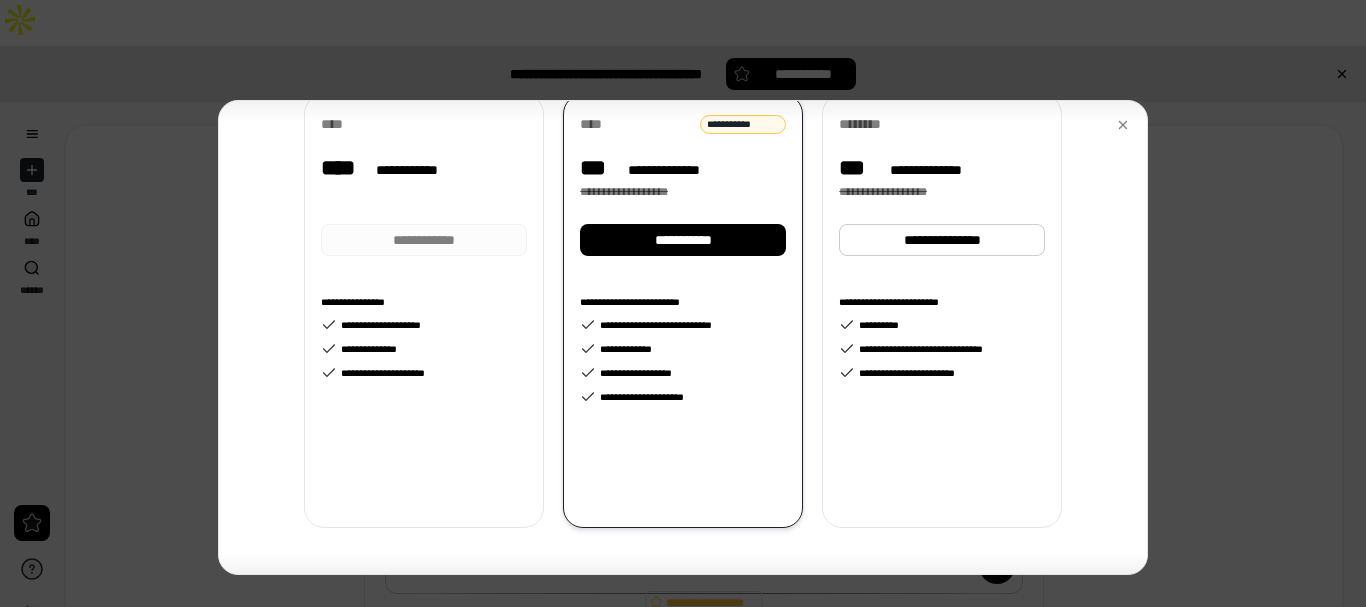 scroll, scrollTop: 242, scrollLeft: 0, axis: vertical 